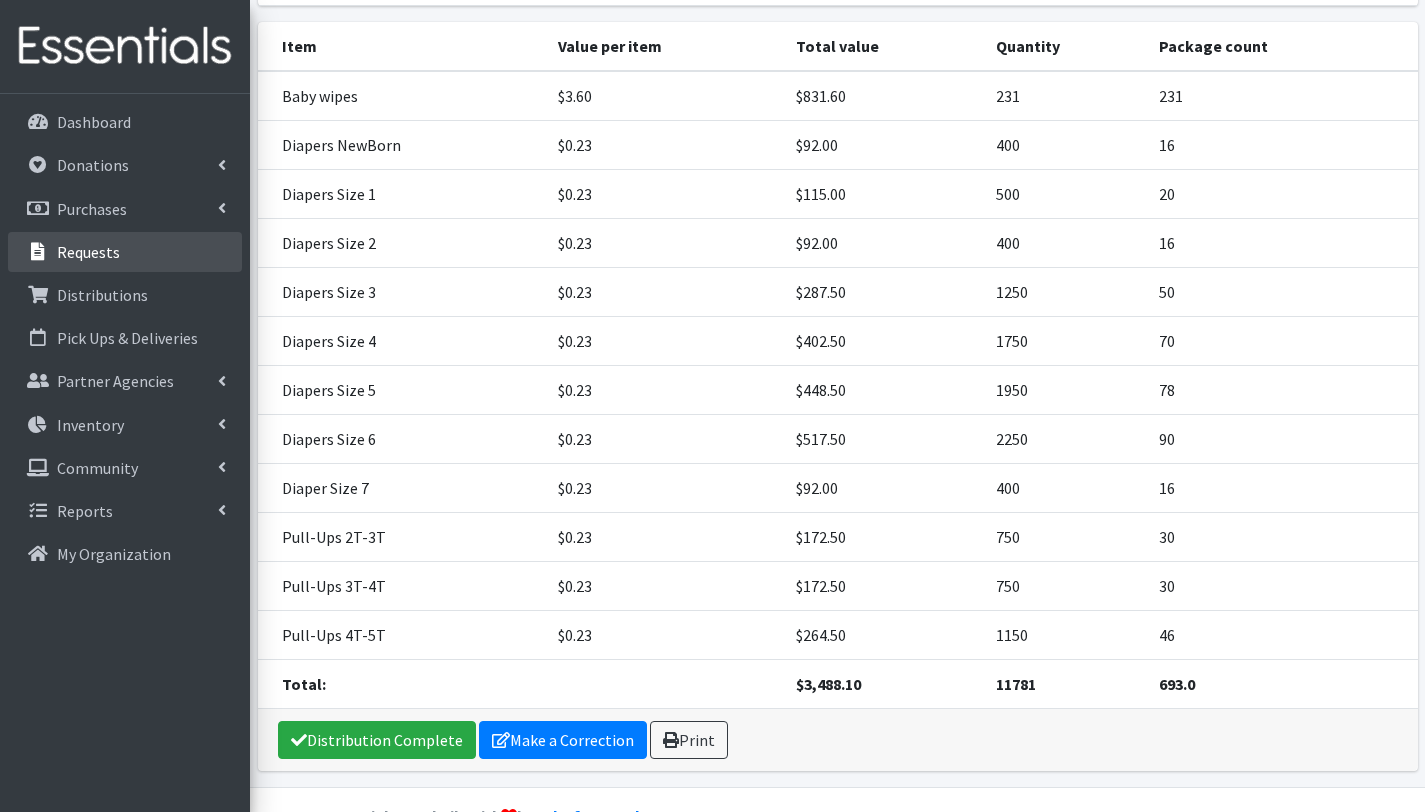 scroll, scrollTop: 511, scrollLeft: 0, axis: vertical 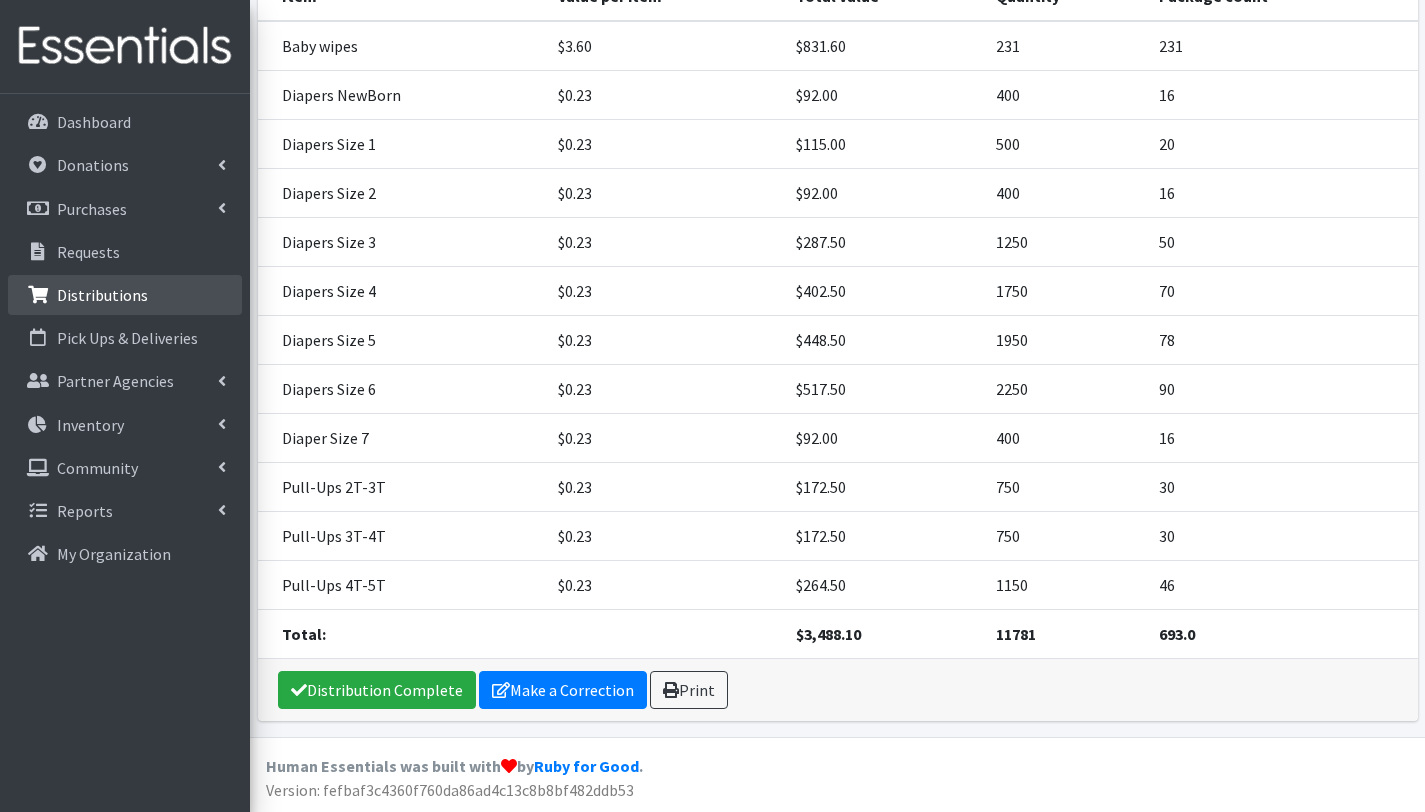 click on "Distributions" at bounding box center [102, 295] 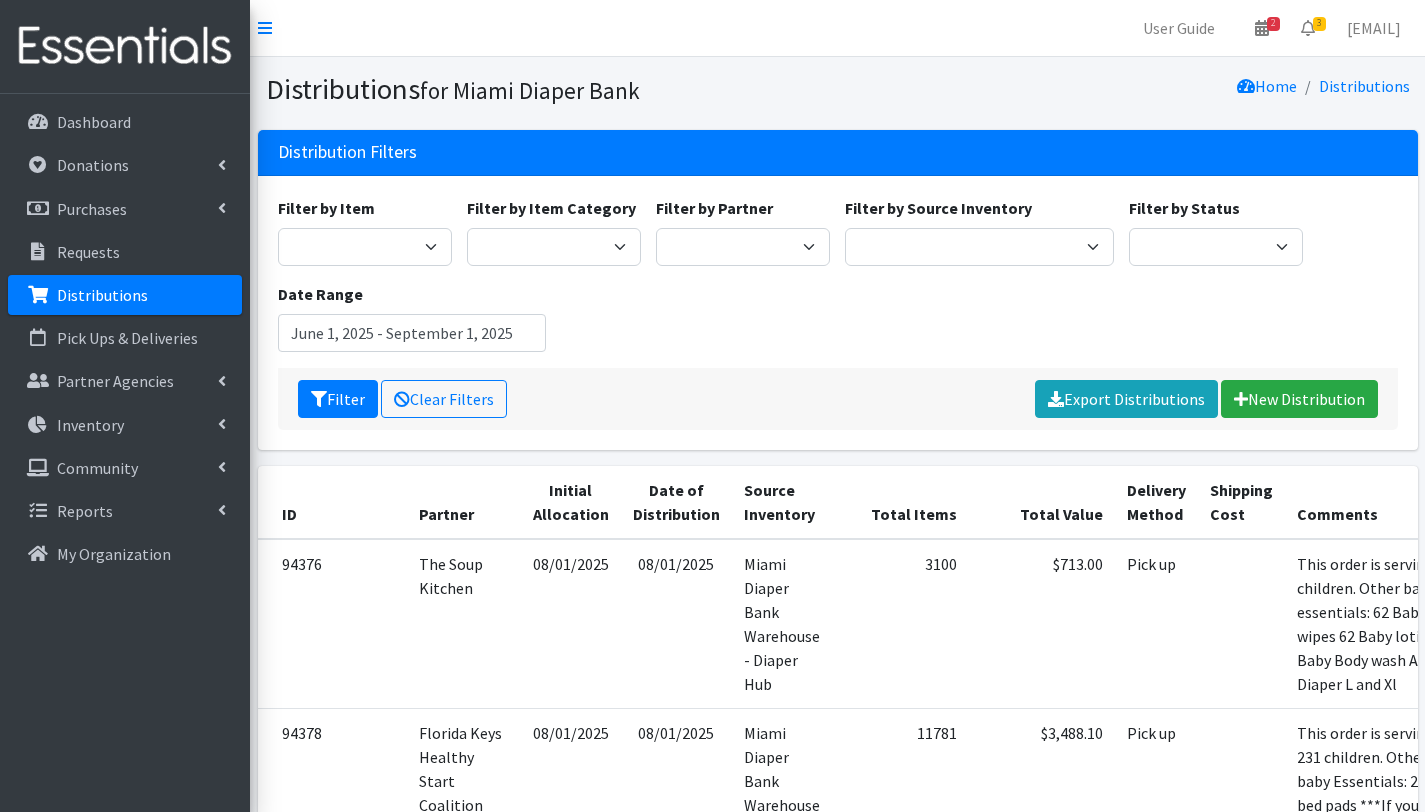 scroll, scrollTop: 0, scrollLeft: 0, axis: both 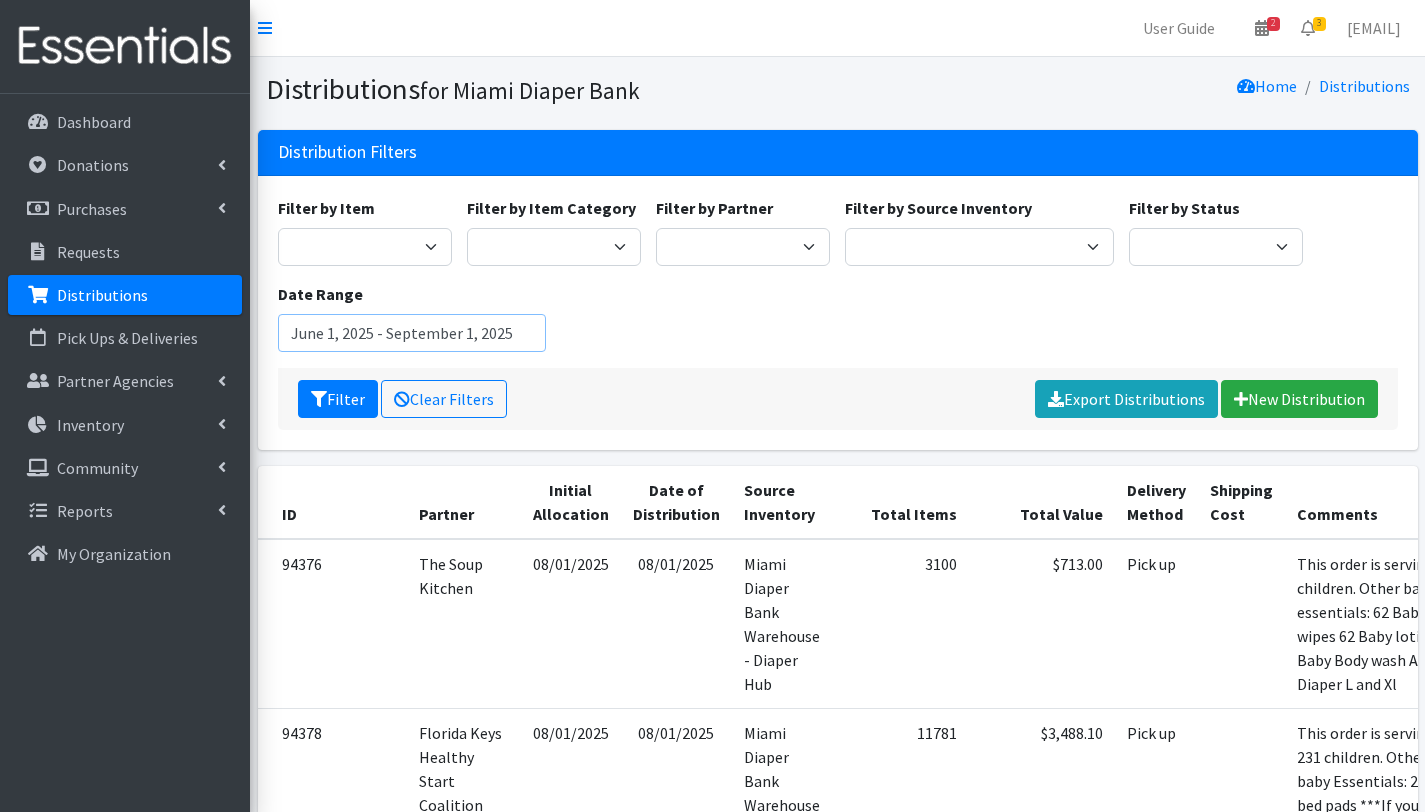 click on "June 1, 2025 - September 1, 2025" at bounding box center (412, 333) 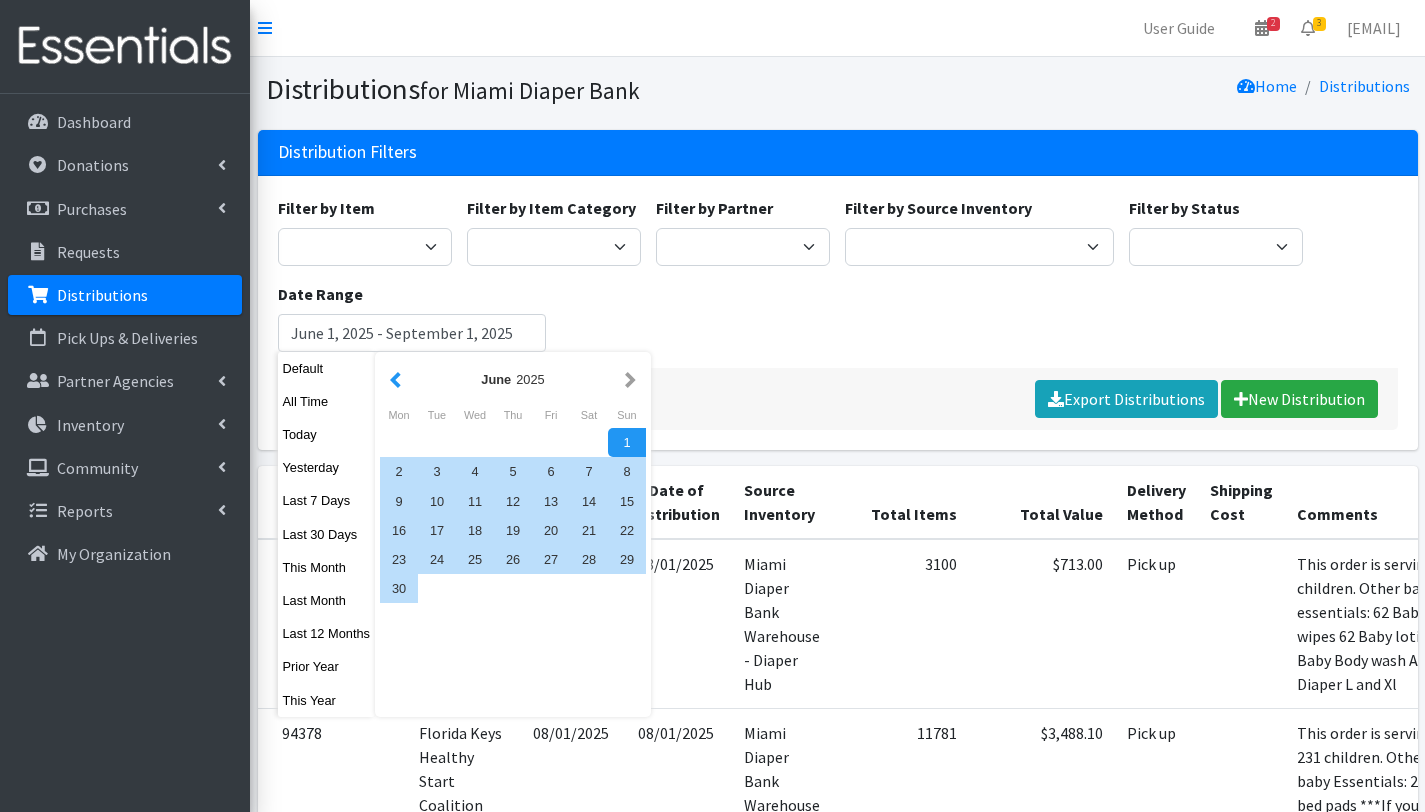 click at bounding box center (395, 379) 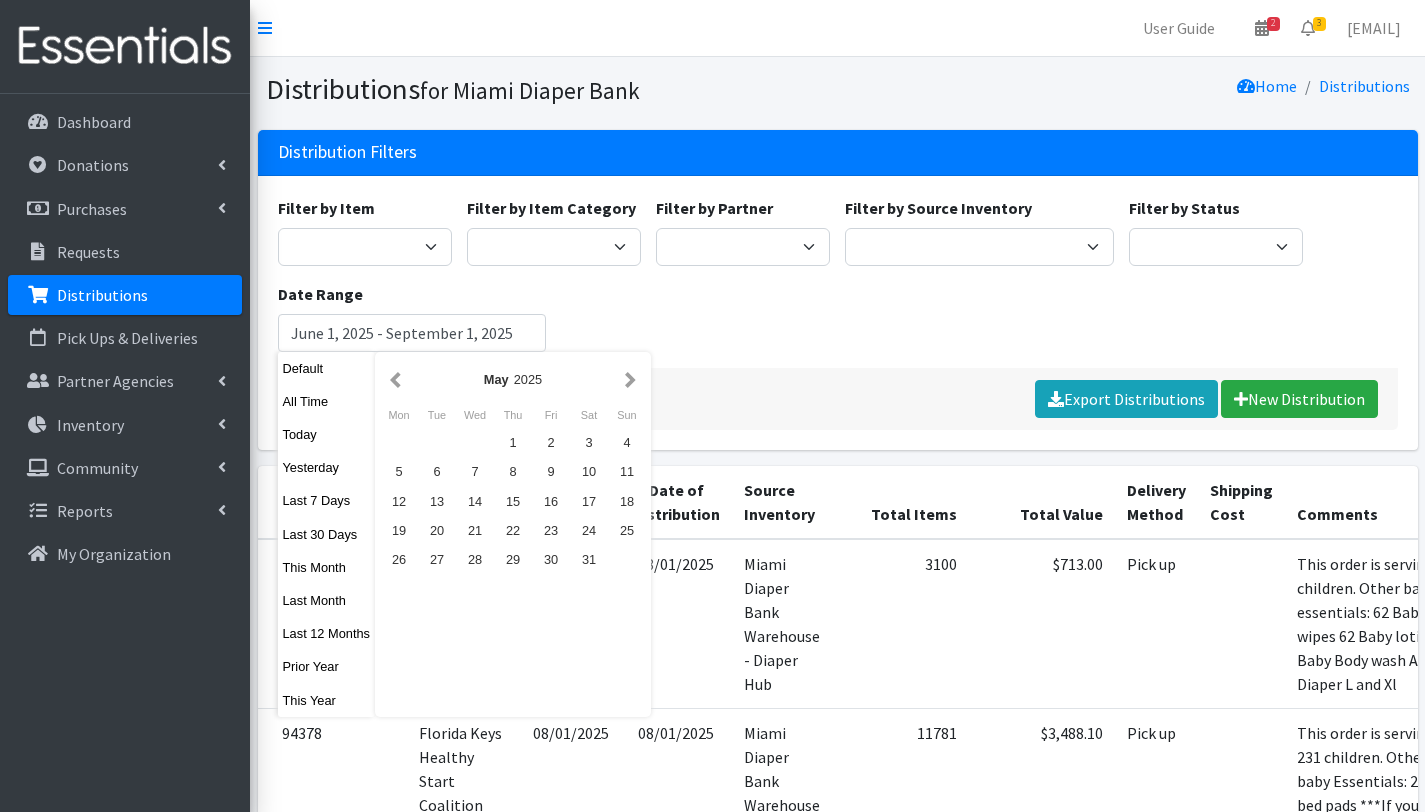click at bounding box center [395, 379] 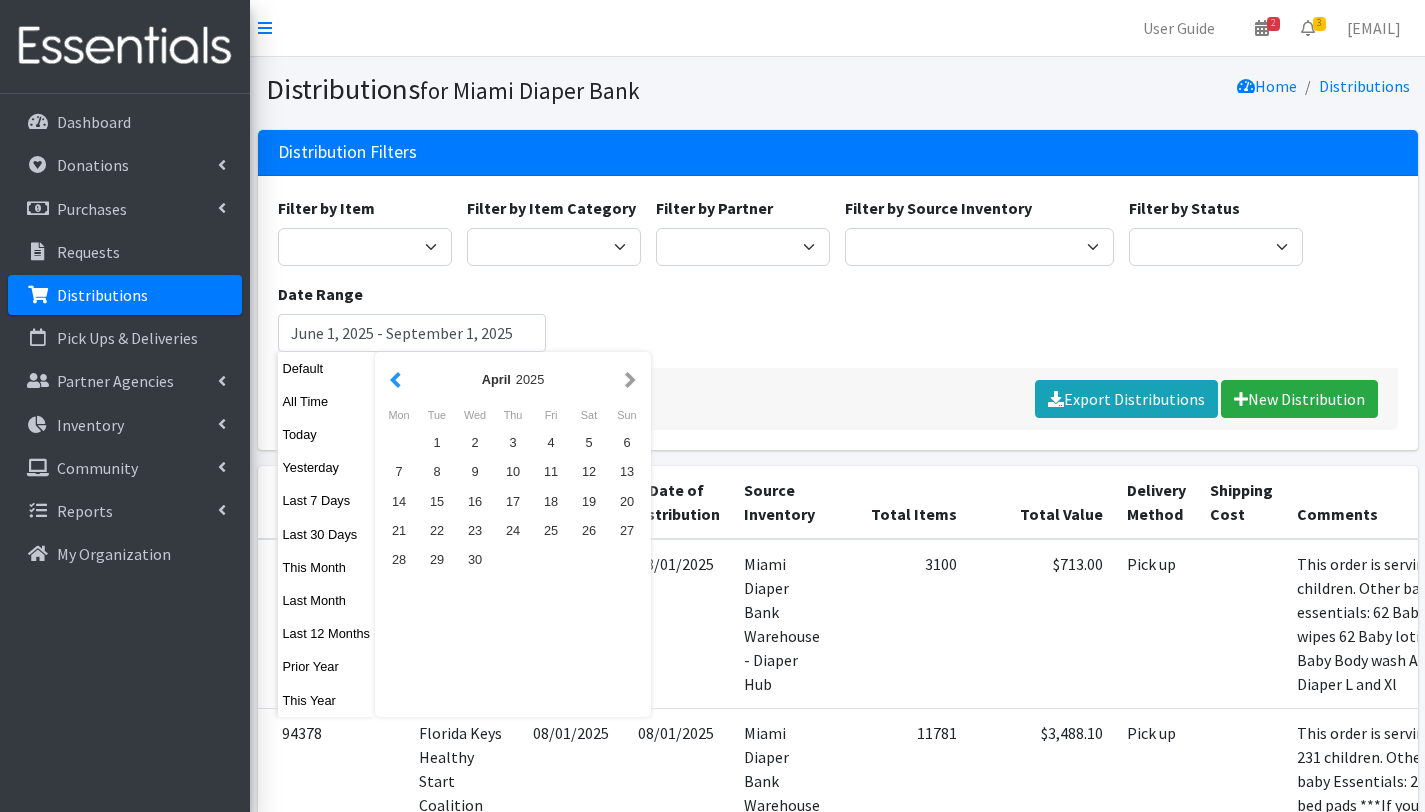 click at bounding box center (395, 379) 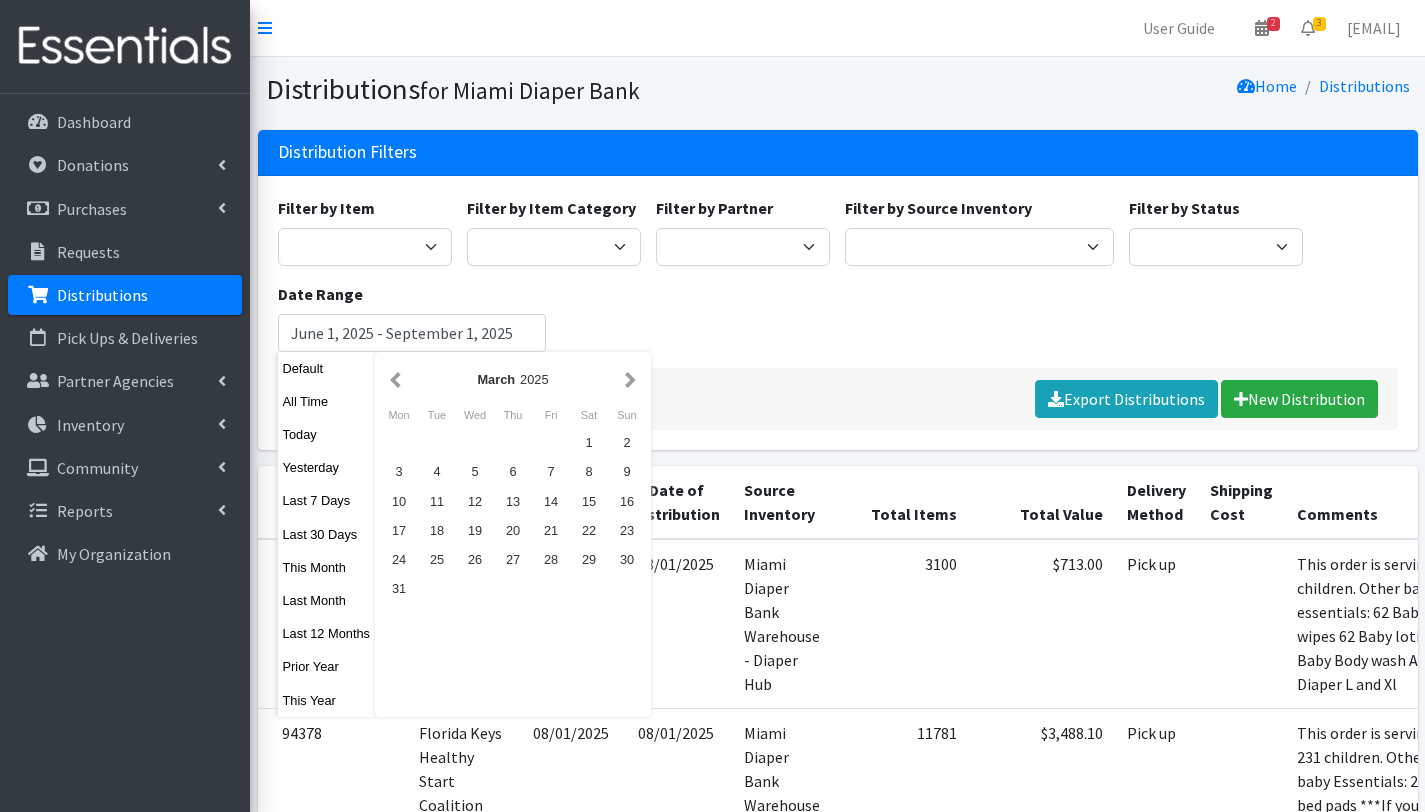 click at bounding box center [395, 379] 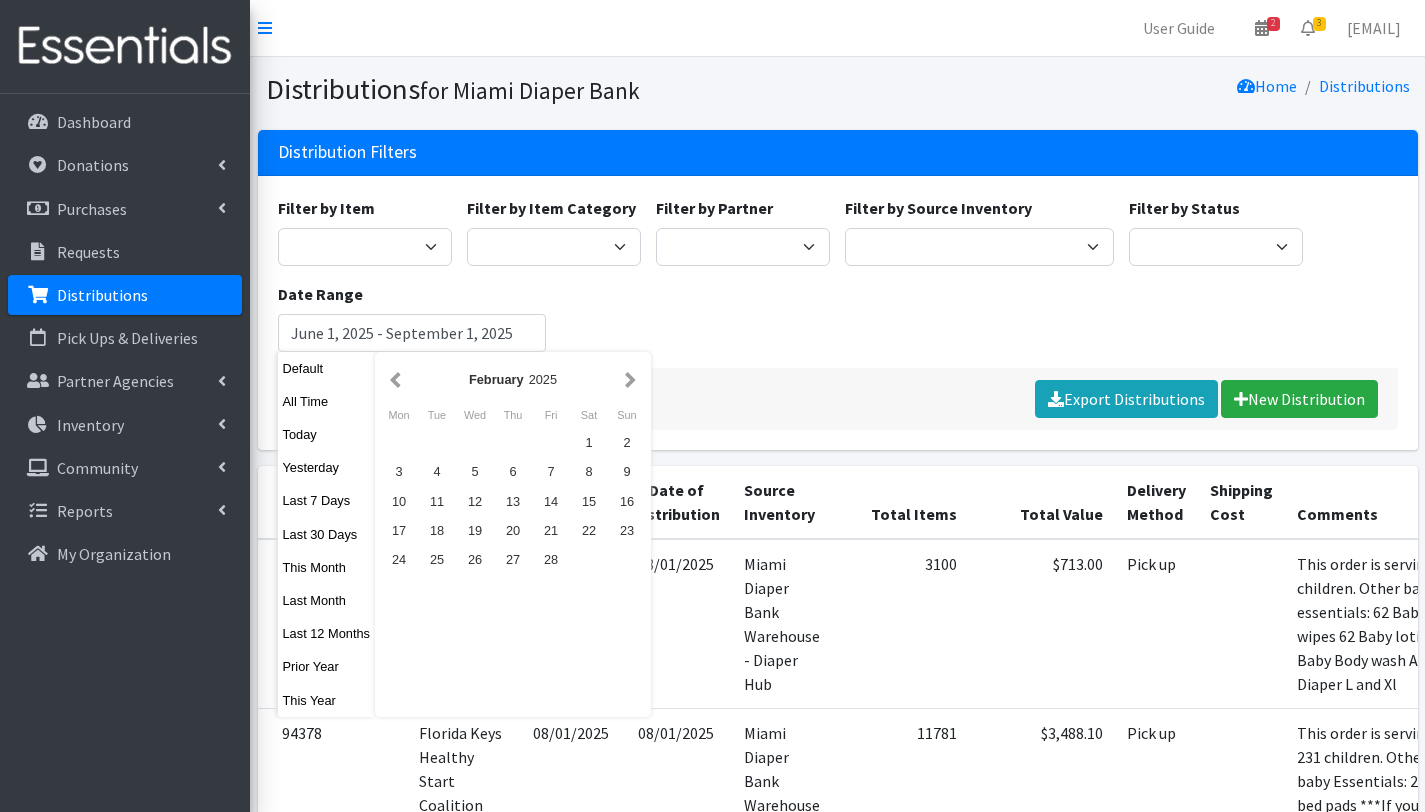 click at bounding box center (395, 379) 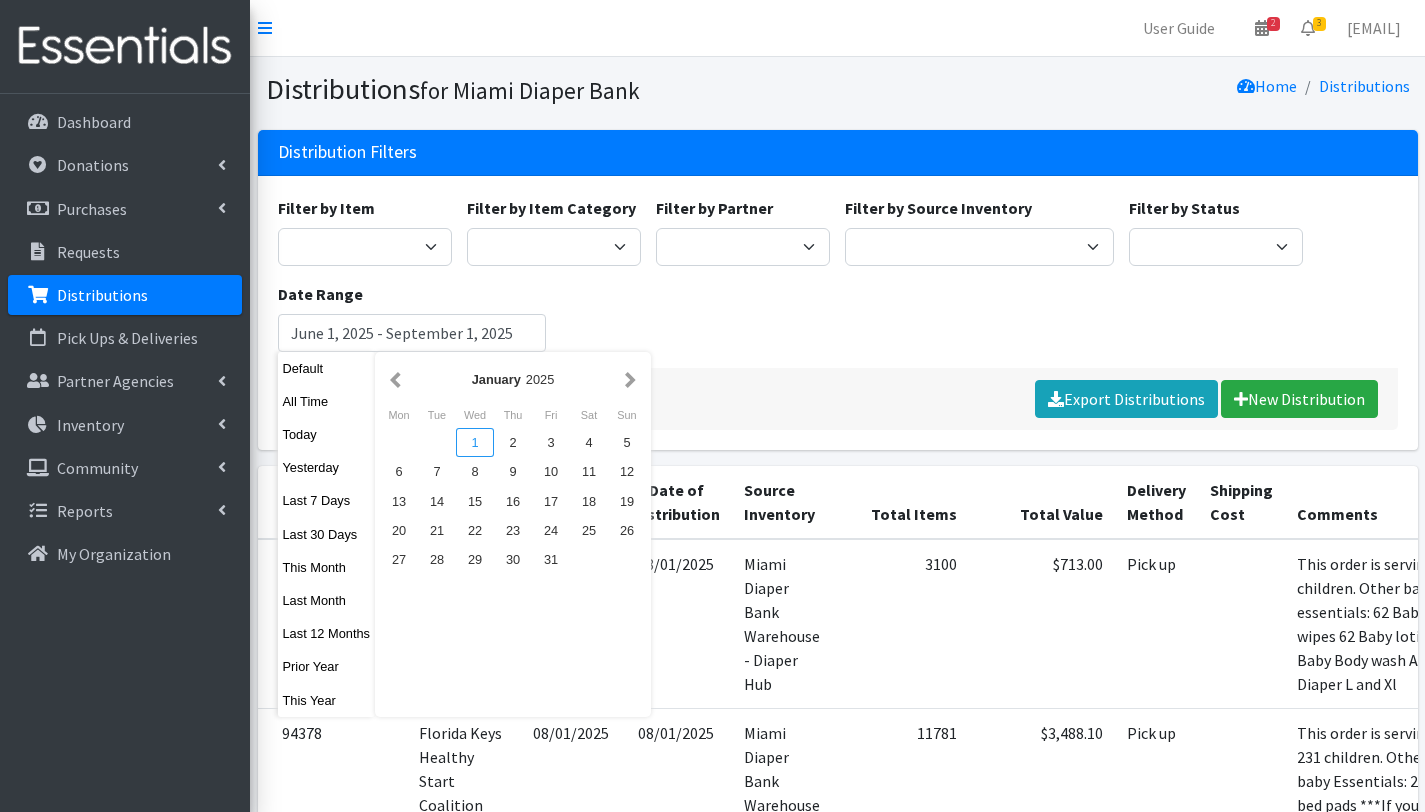 click on "1" at bounding box center [475, 442] 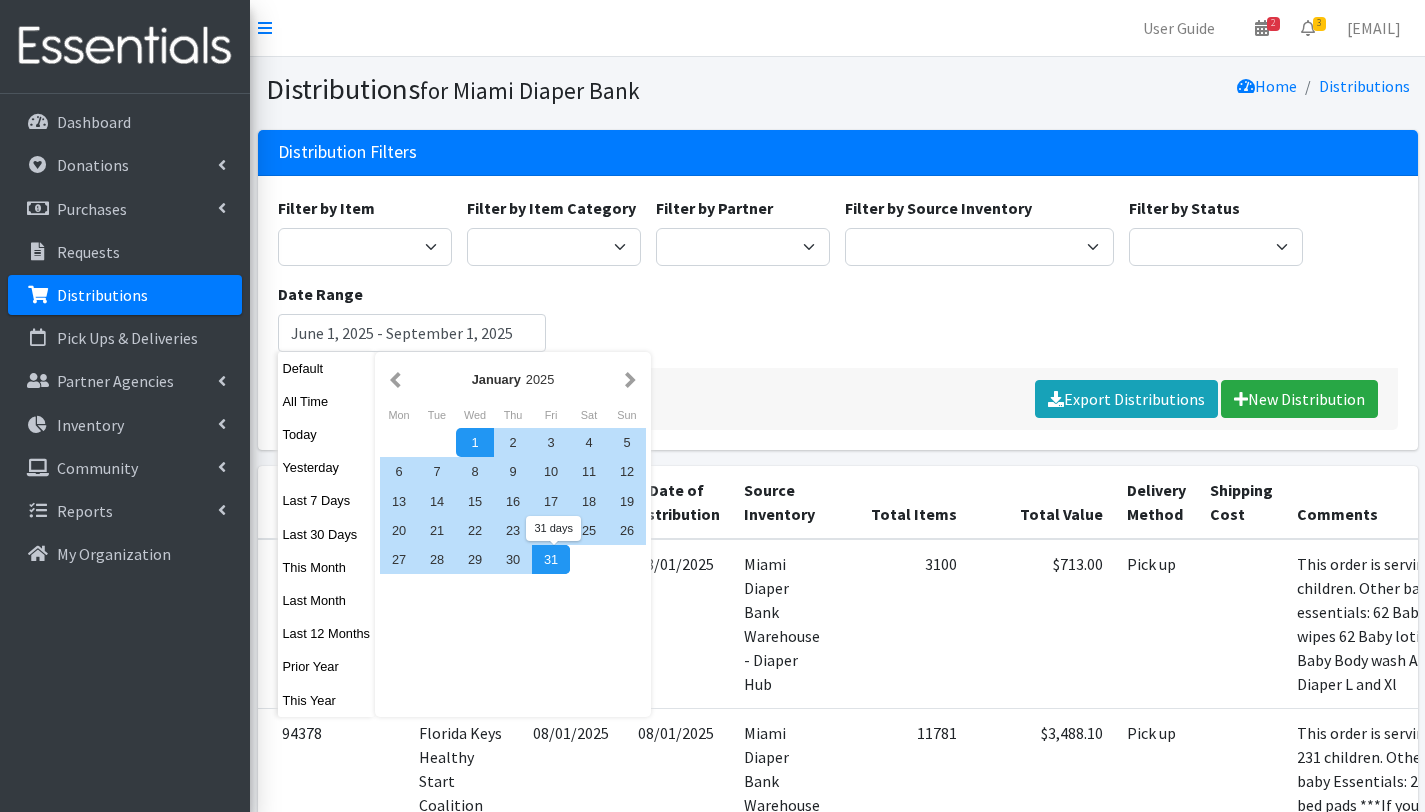 click on "31" at bounding box center [551, 559] 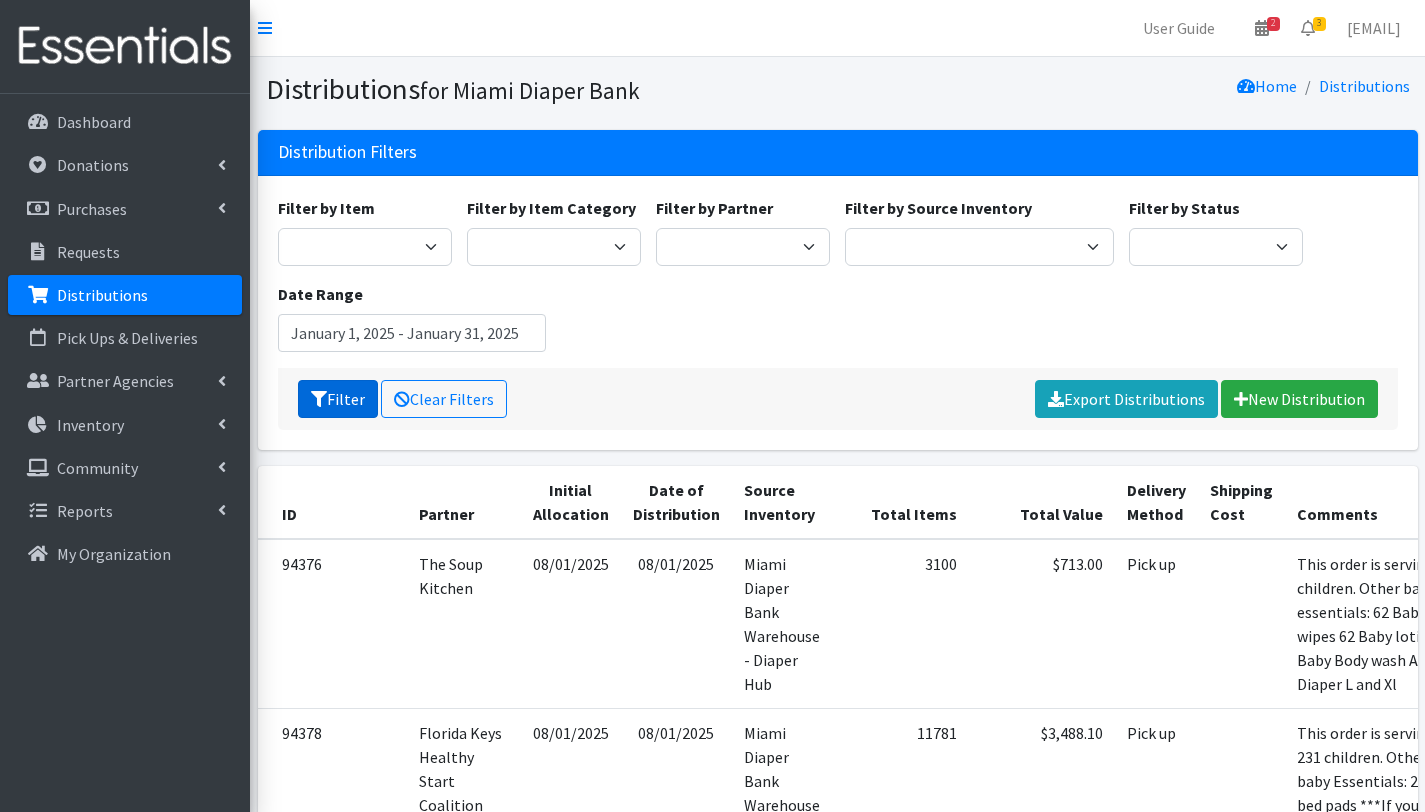 click on "Filter" at bounding box center [338, 399] 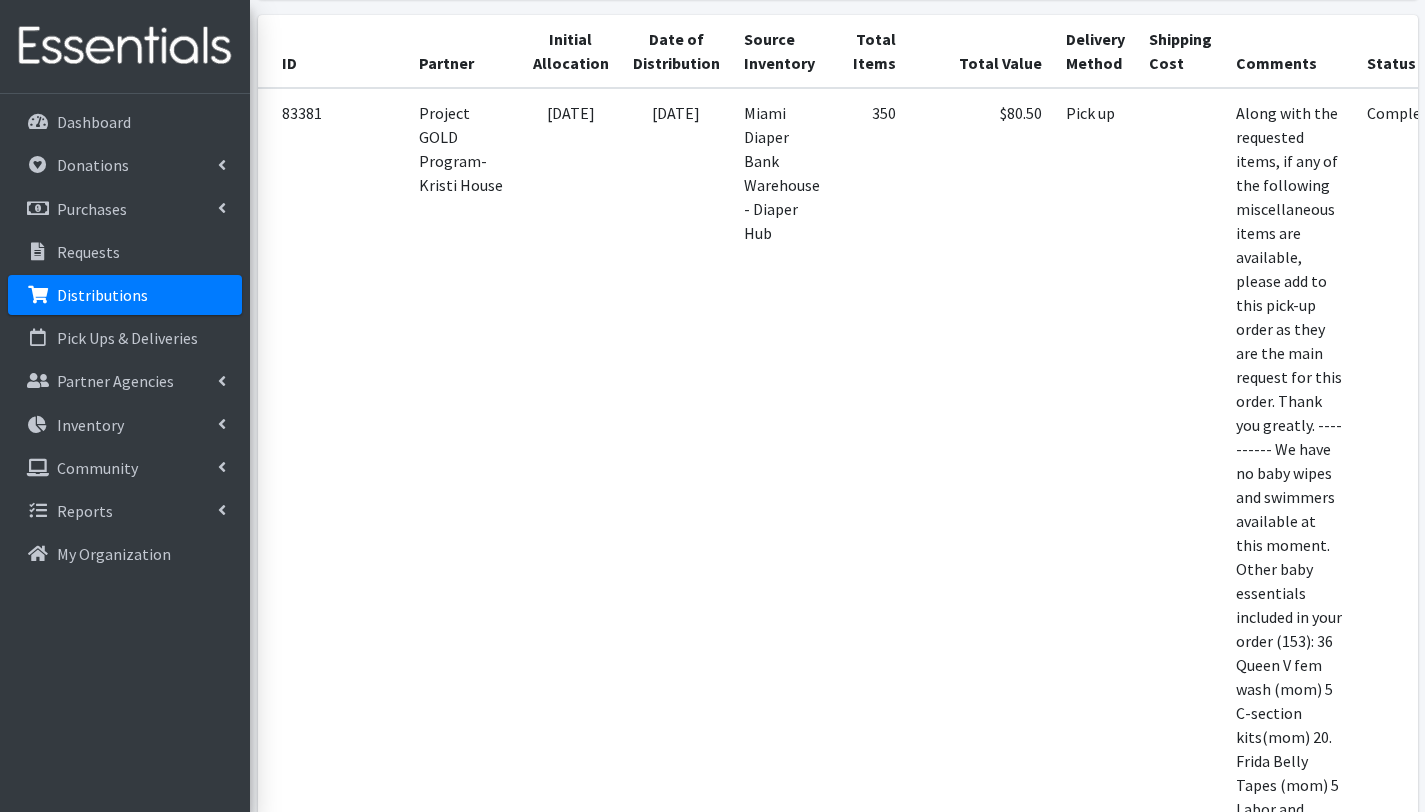 scroll, scrollTop: 0, scrollLeft: 0, axis: both 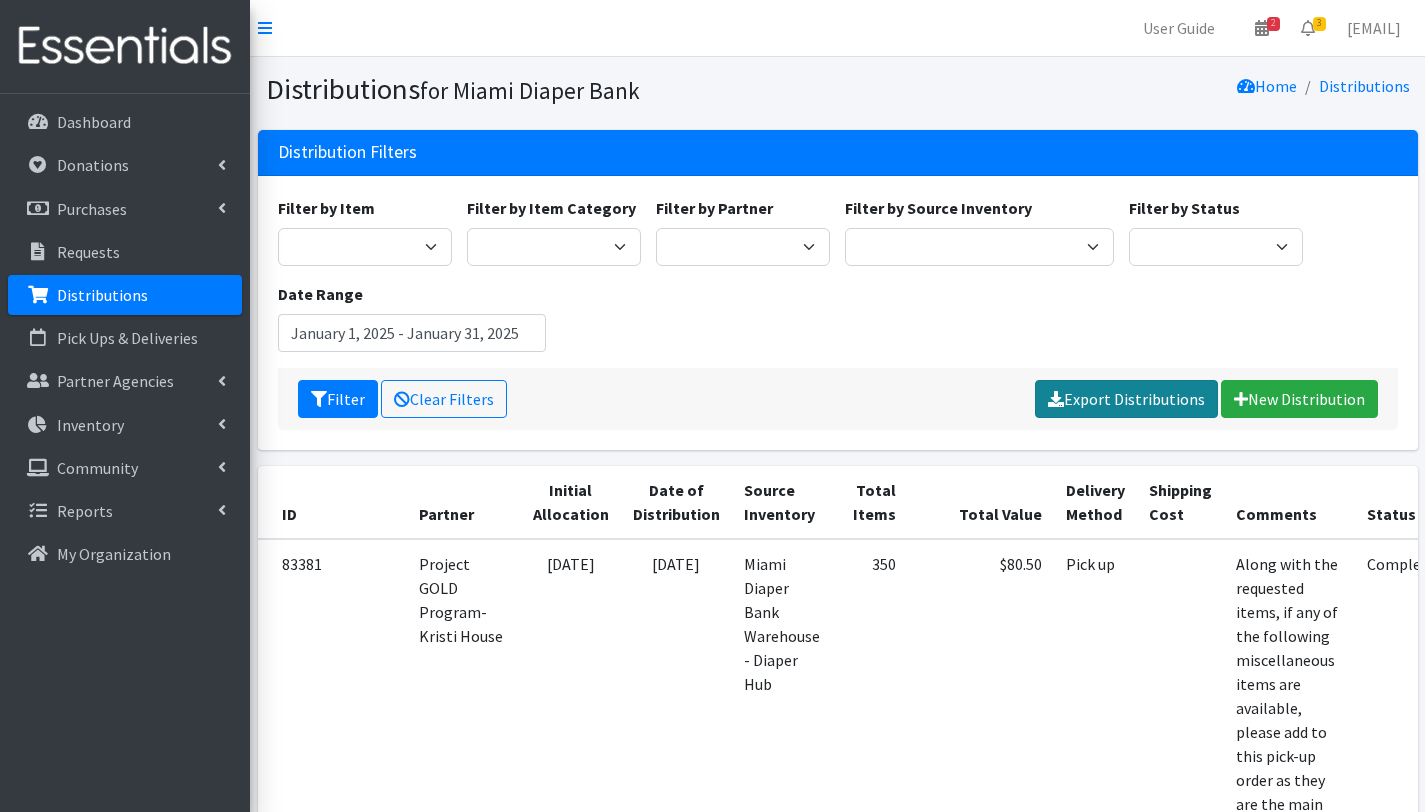 click on "Export Distributions" at bounding box center (1126, 399) 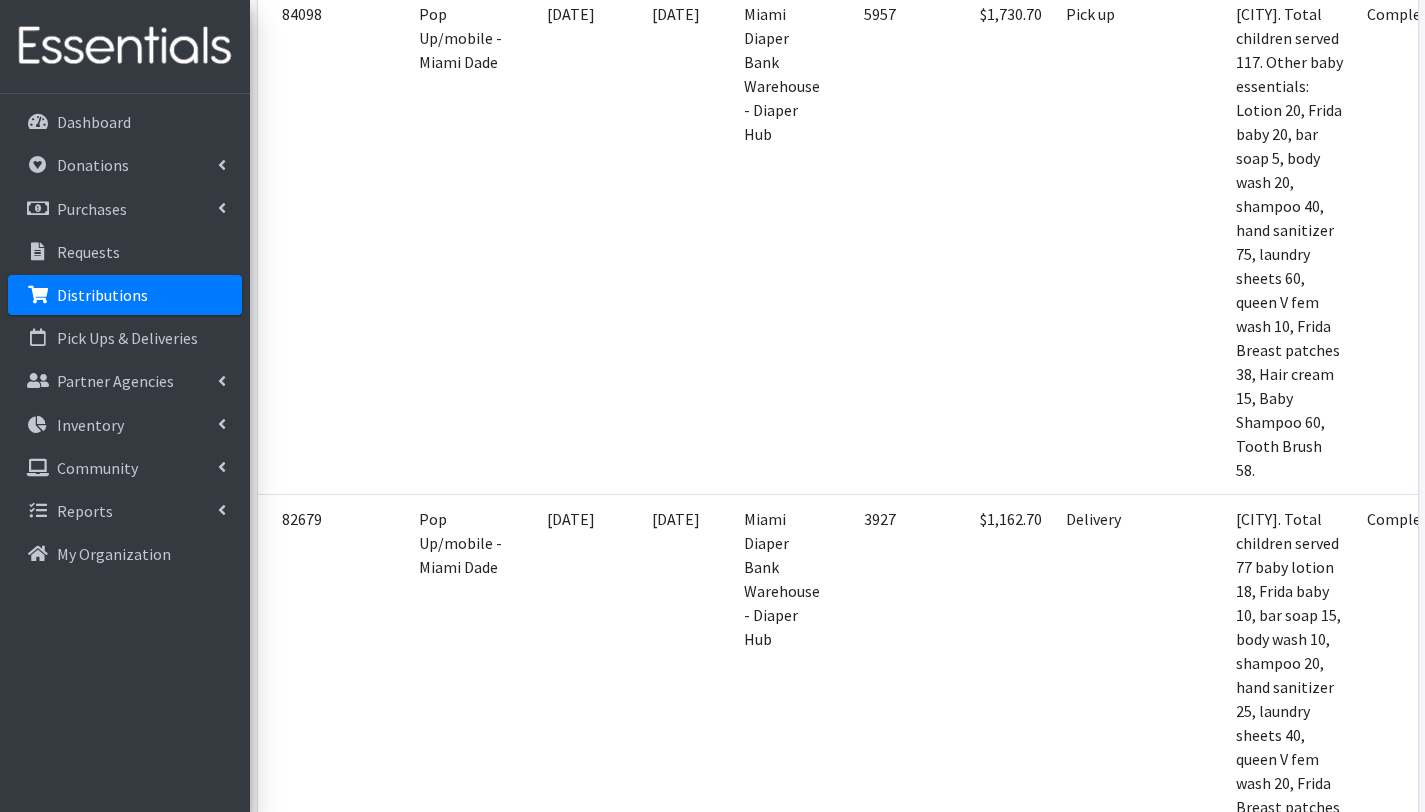 scroll, scrollTop: 7928, scrollLeft: 0, axis: vertical 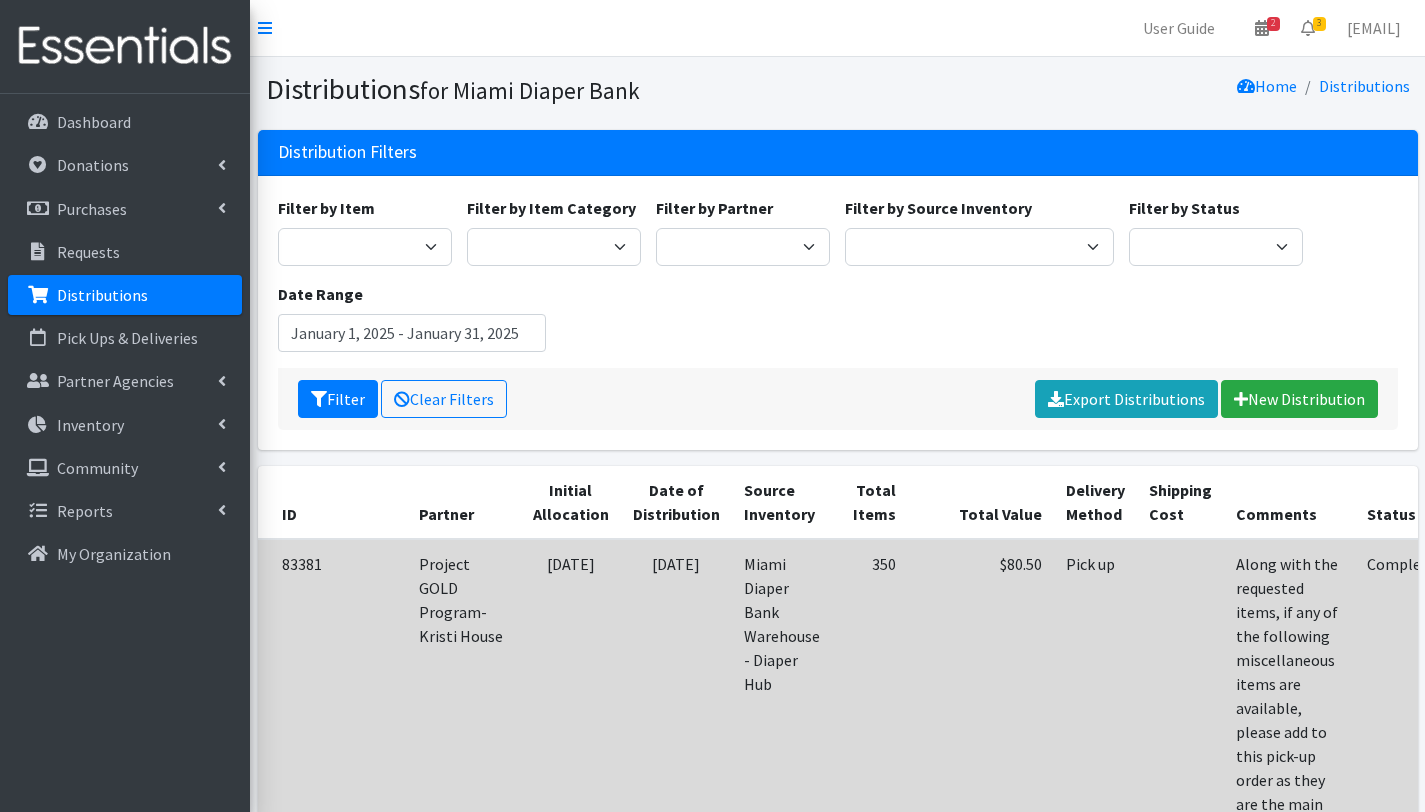 click on "Print" at bounding box center [1493, 618] 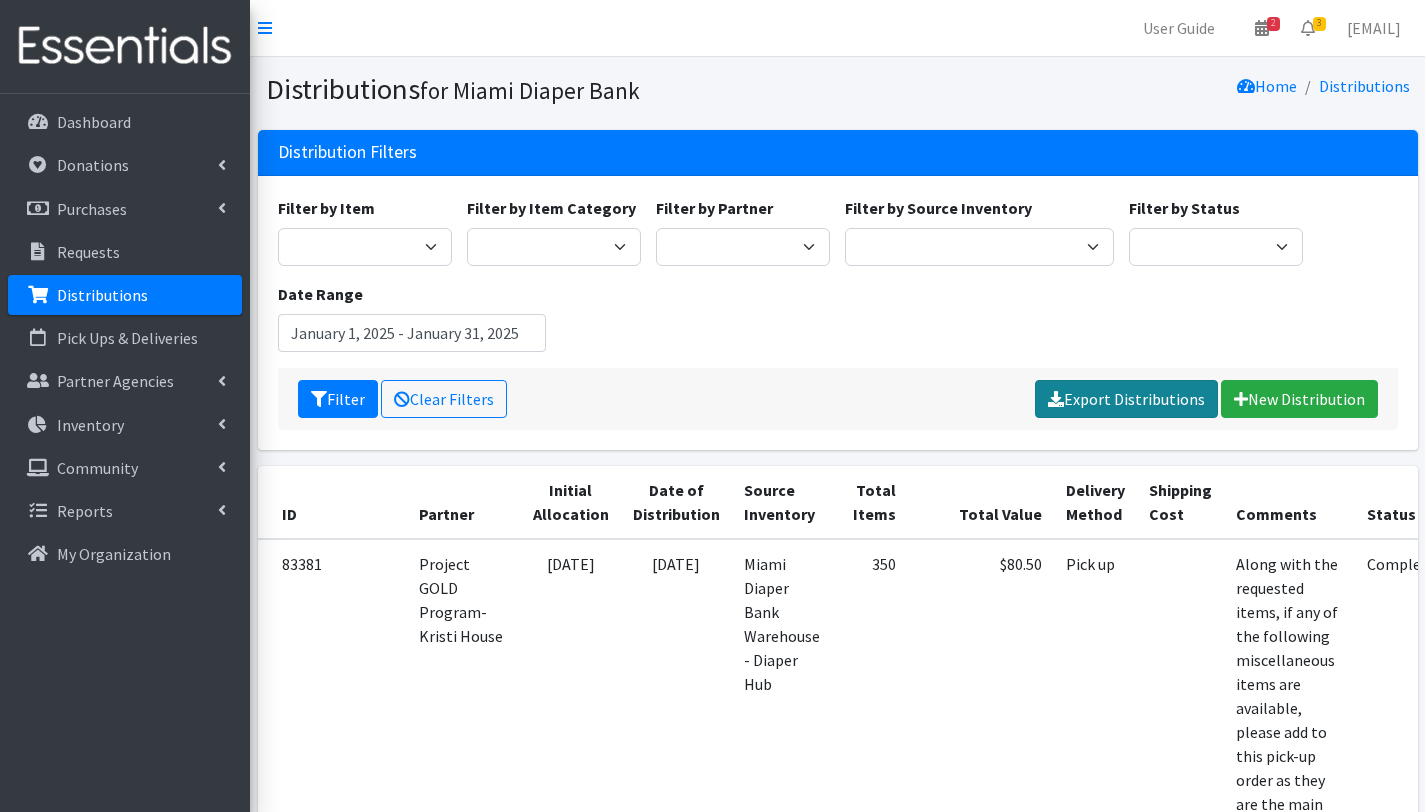 click on "Export Distributions" at bounding box center (1126, 399) 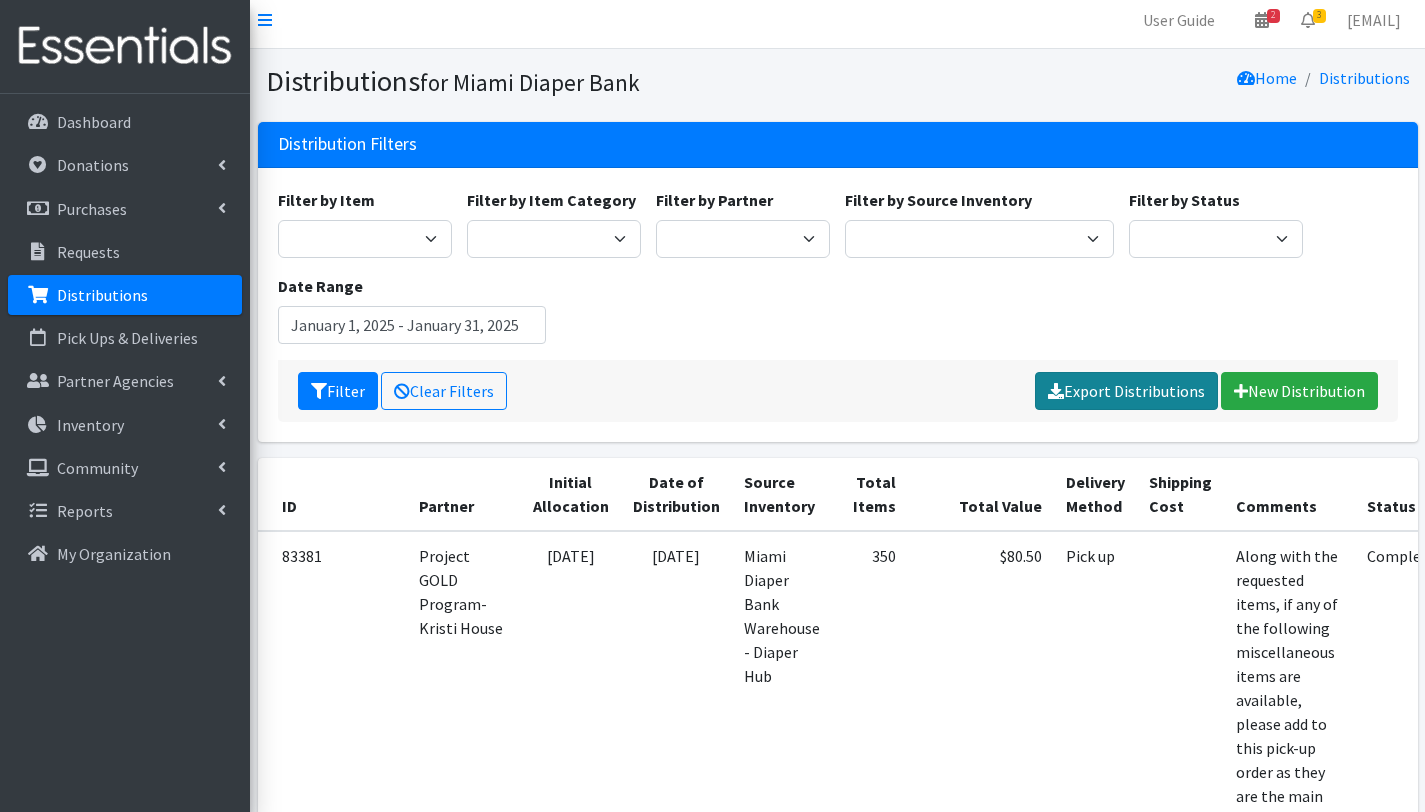 scroll, scrollTop: 7, scrollLeft: 0, axis: vertical 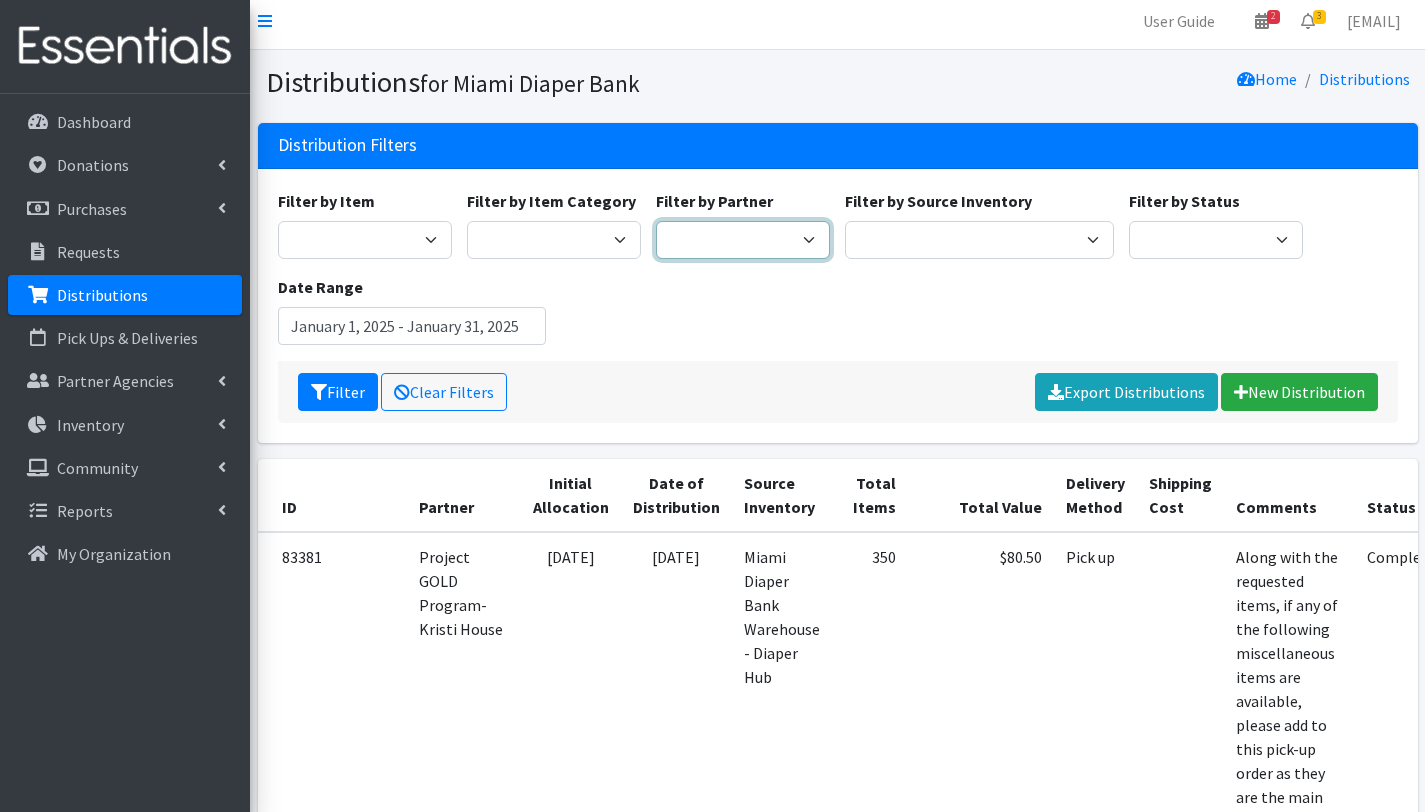 click on "A Safe Haven for Newborns
Belafonte TACOLCY Center
Boys Town South Florida
Bridge to Hope
Care Resource Community Health Centers Inc
Carrfour Supportive Housing - Del Prado Gardens
Children of Inmates
Children's Home Society of Florida
COPE North
CVAC Safe Space Shelters - Miami- Dade County CAHSD/VPID
Dorothy M. Wallace Cope Center (Cope South)
Empower U
Eve's Hope
Extended Hands Services
Families First of Palm Beach County
Family Resource Center of South Florida
FLDDDRP
Florida Keys Healthy Start Coalition
Golden Hogan Connections
Health Department of Palm Beach division - Delray Beach Health Center & Lantana Health Center & West Palm Beach Health Center
Healthy Start Coalition of Miami-Dade
His House Children Home
Hospitality Helping Hands
Hurricane Ian Relief
Jack & Jill Children's Center
Jewish Community Service - Kosher Food Bank
Kiwanis - Christmas in July
Kristi House-General Program
Lotus House
Madame Lily Inc
Menstrual Market, Inc" at bounding box center [743, 240] 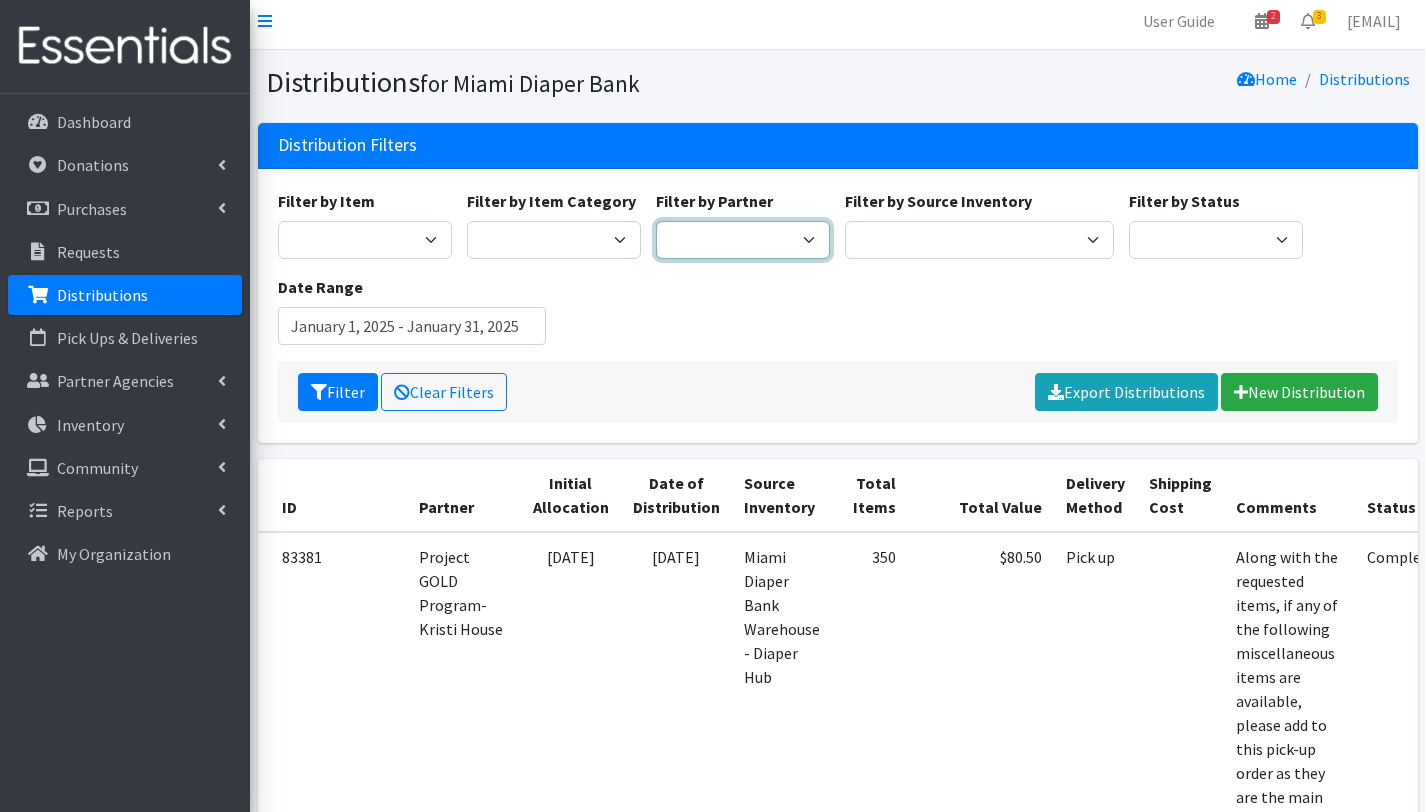 select on "2780" 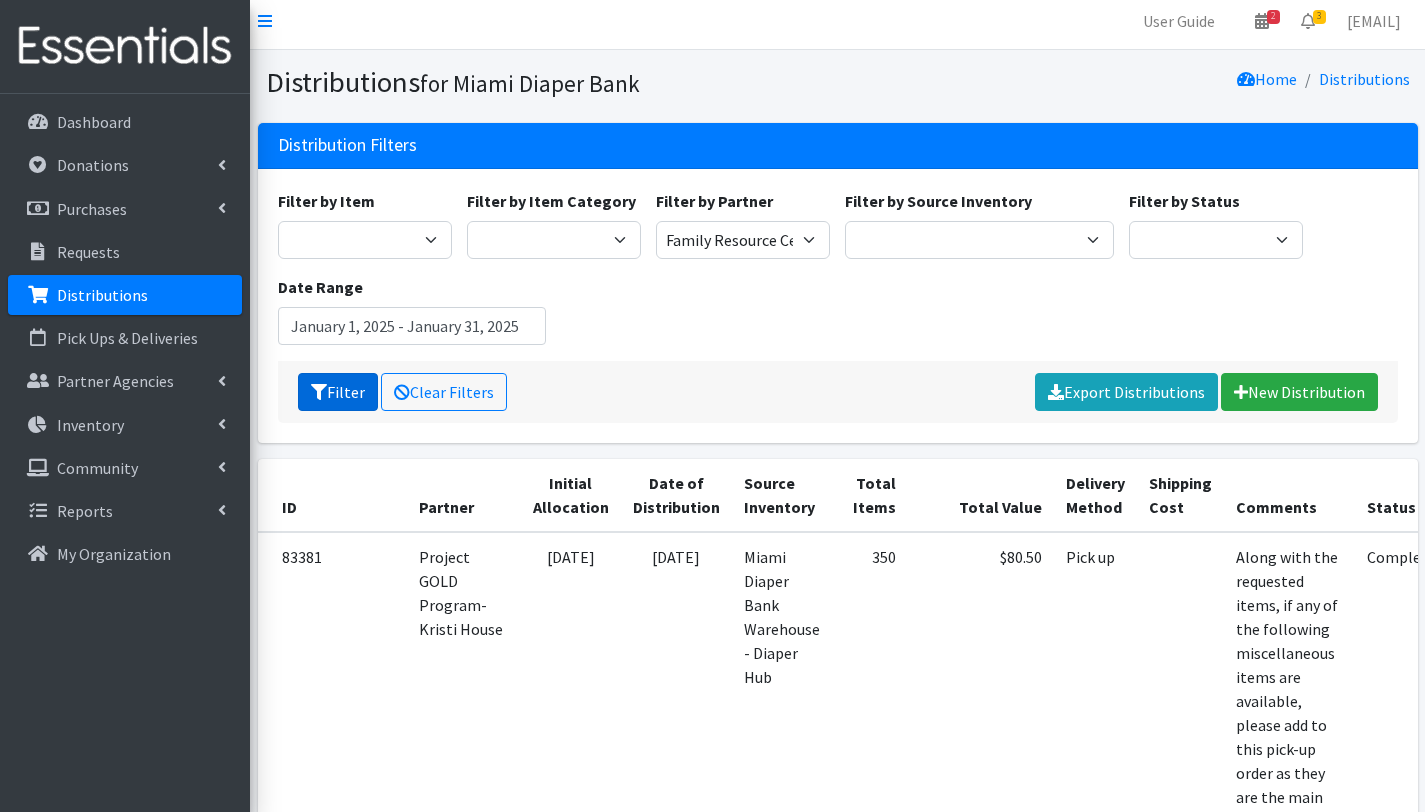 click on "Filter" at bounding box center [338, 392] 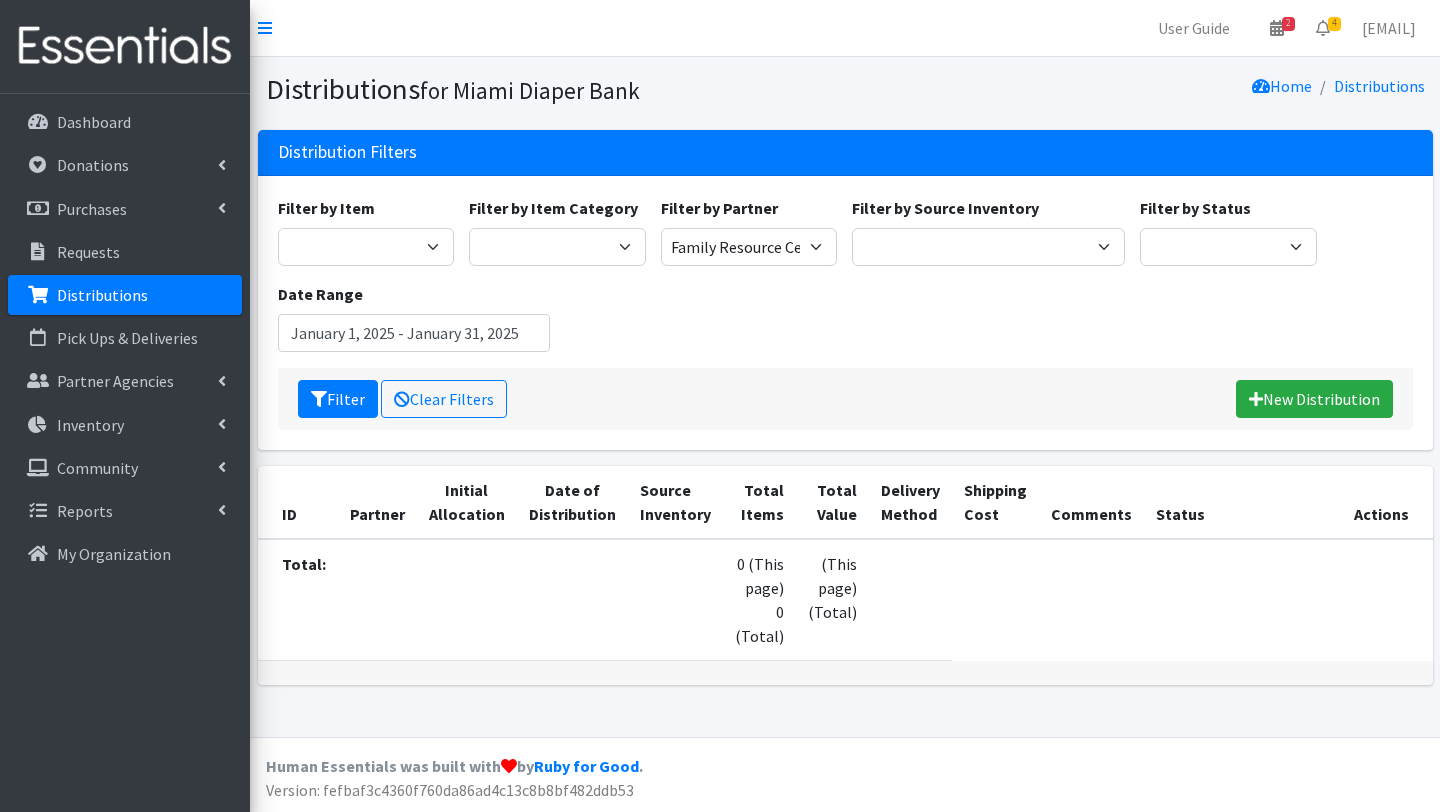 scroll, scrollTop: 0, scrollLeft: 0, axis: both 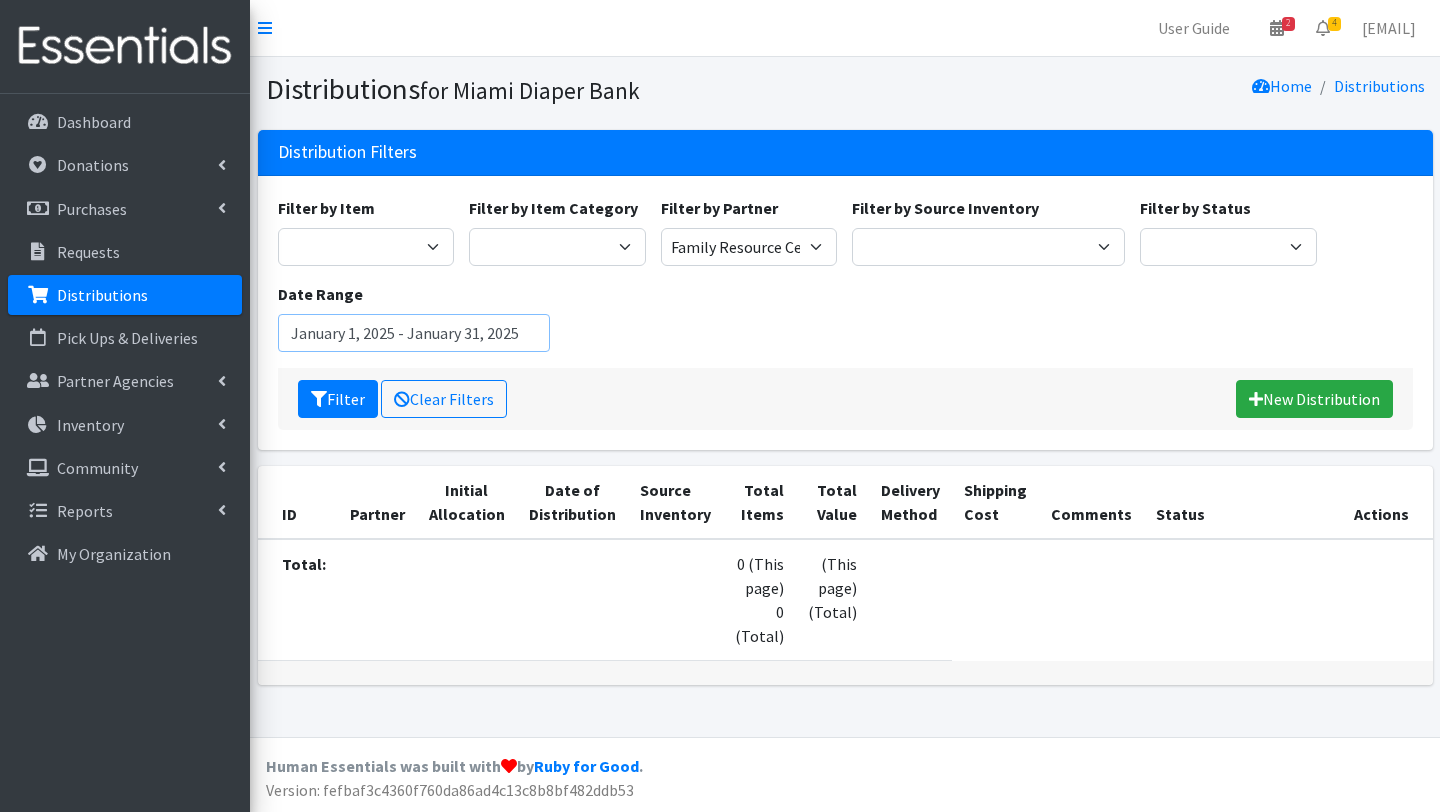 click on "January 1, 2025 - January 31, 2025" at bounding box center [414, 333] 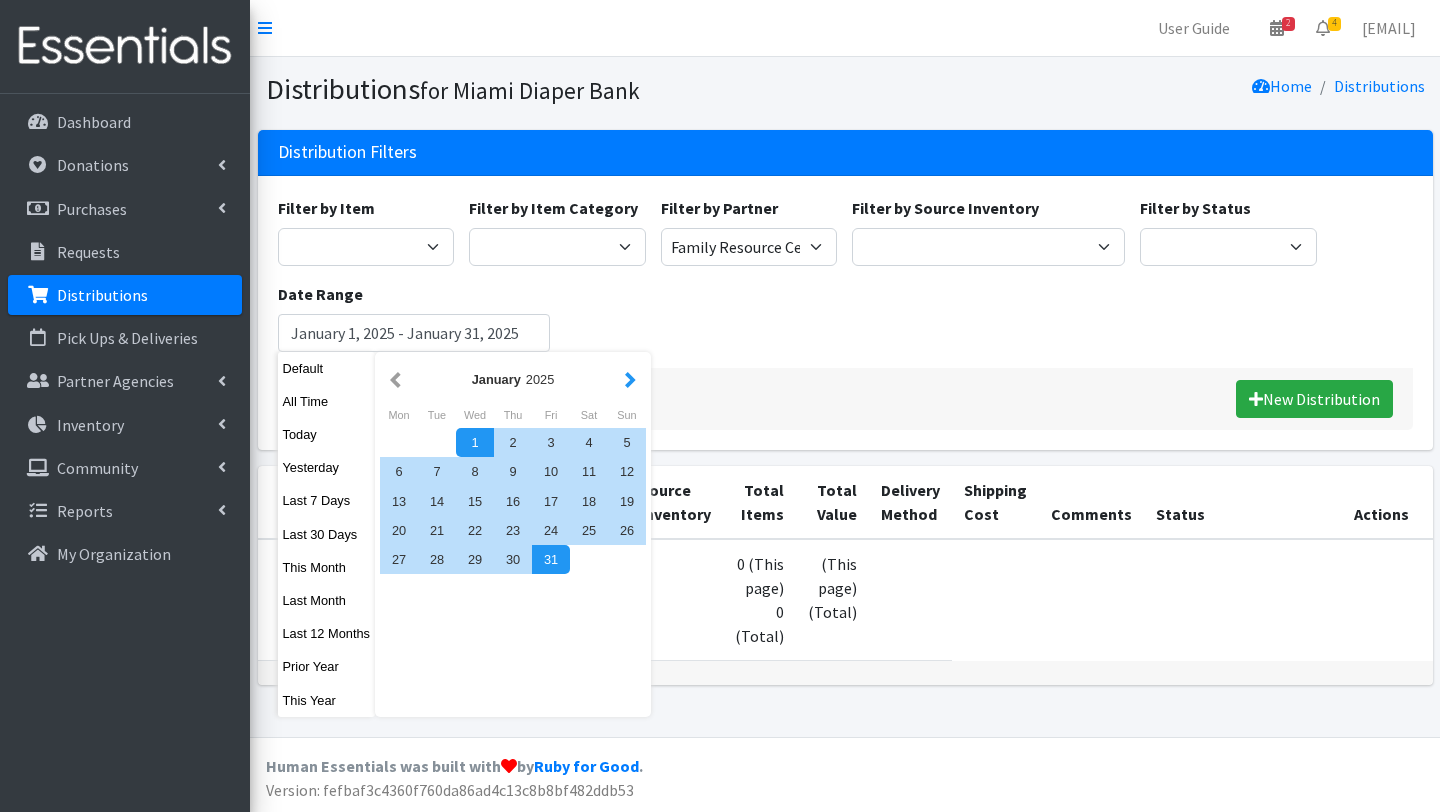 click at bounding box center [630, 379] 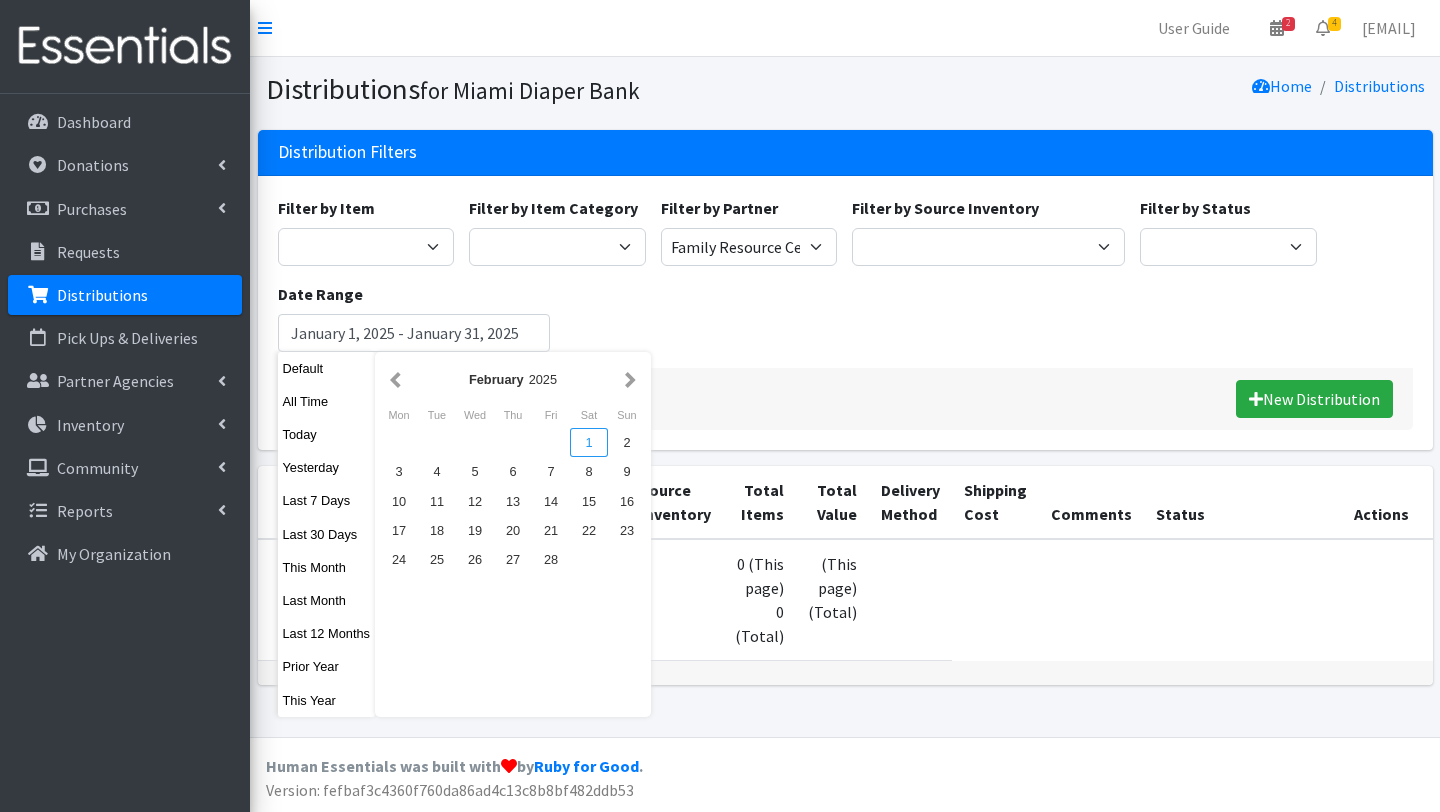 click on "1" at bounding box center [589, 442] 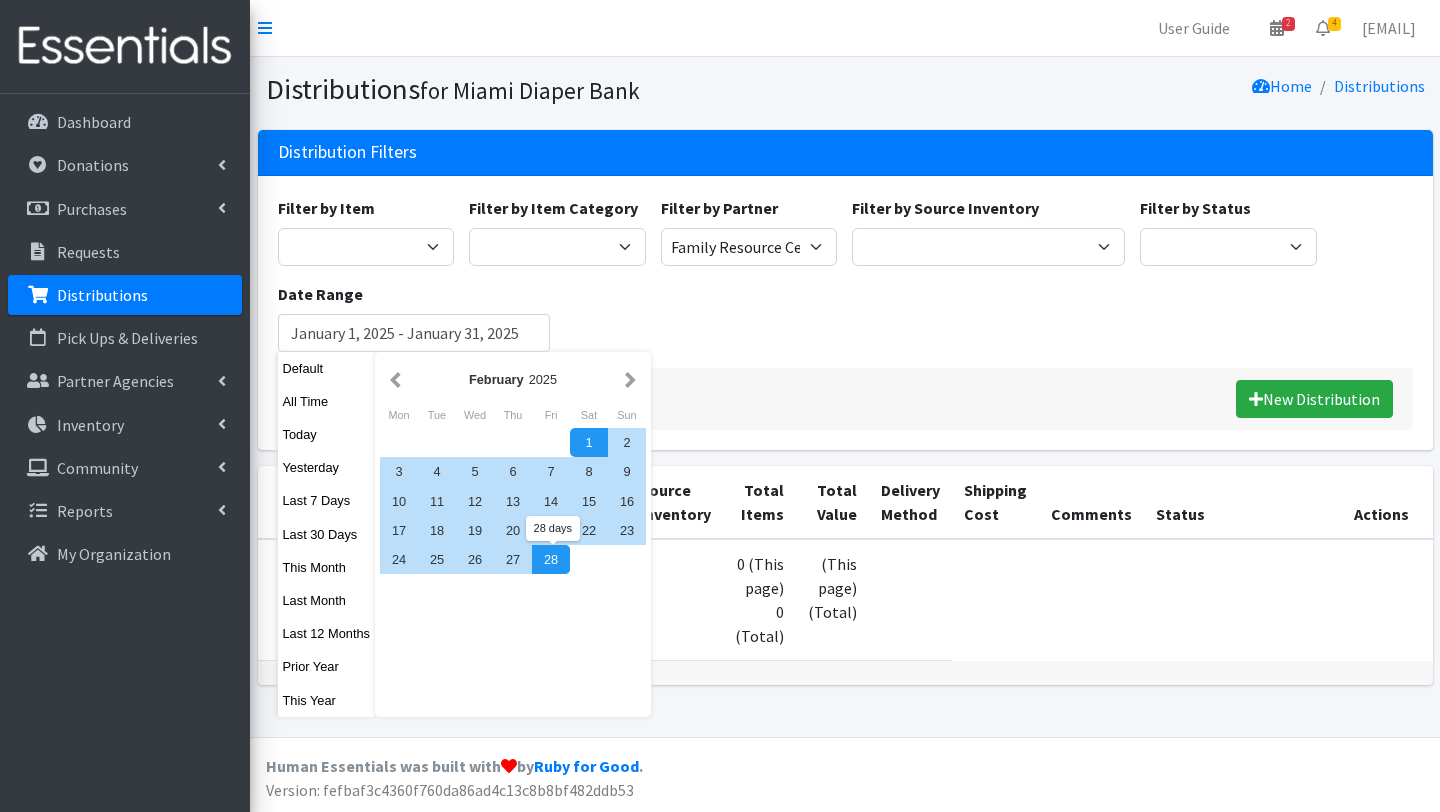 click on "28" at bounding box center (551, 559) 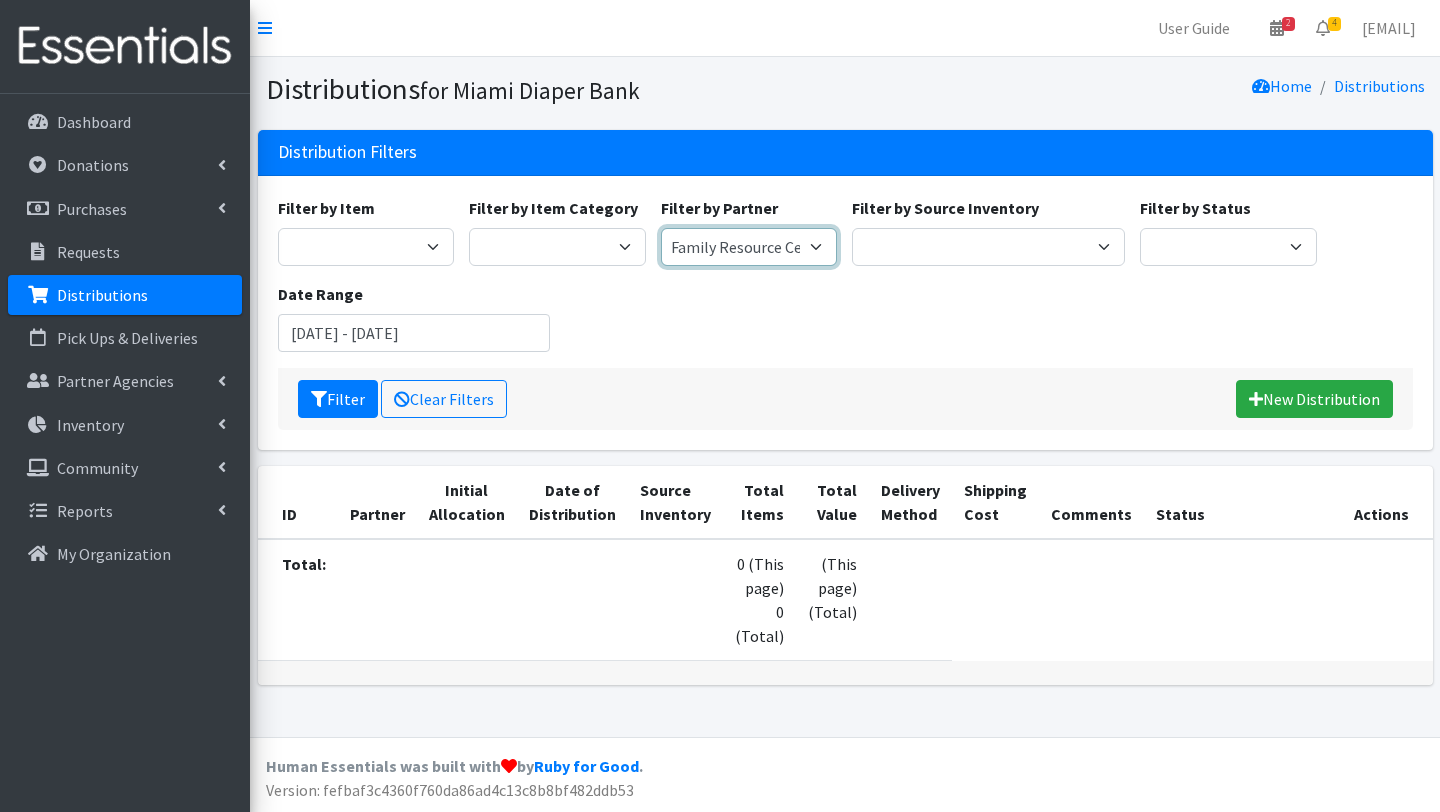 click on "A Safe Haven for Newborns
Belafonte TACOLCY Center
Boys Town South Florida
Bridge to Hope
Care Resource Community Health Centers Inc
Carrfour Supportive Housing - Del Prado Gardens
Children of Inmates
Children's Home Society of Florida
COPE North
CVAC Safe Space Shelters - Miami- Dade County CAHSD/VPID
Dorothy M. Wallace Cope Center (Cope South)
Empower U
Eve's Hope
Extended Hands Services
Families First of Palm Beach County
Family Resource Center of South Florida
FLDDDRP
Florida Keys Healthy Start Coalition
Golden Hogan Connections
Health Department of Palm Beach division - Delray Beach Health Center & Lantana Health Center & West Palm Beach Health Center
Healthy Start Coalition of Miami-Dade
His House Children Home
Hospitality Helping Hands
Hurricane Ian Relief
Jack & Jill Children's Center
Jewish Community Service - Kosher Food Bank
Kiwanis - Christmas in July
Kristi House-General Program
Lotus House
Madame Lily Inc
Menstrual Market, Inc" at bounding box center [749, 247] 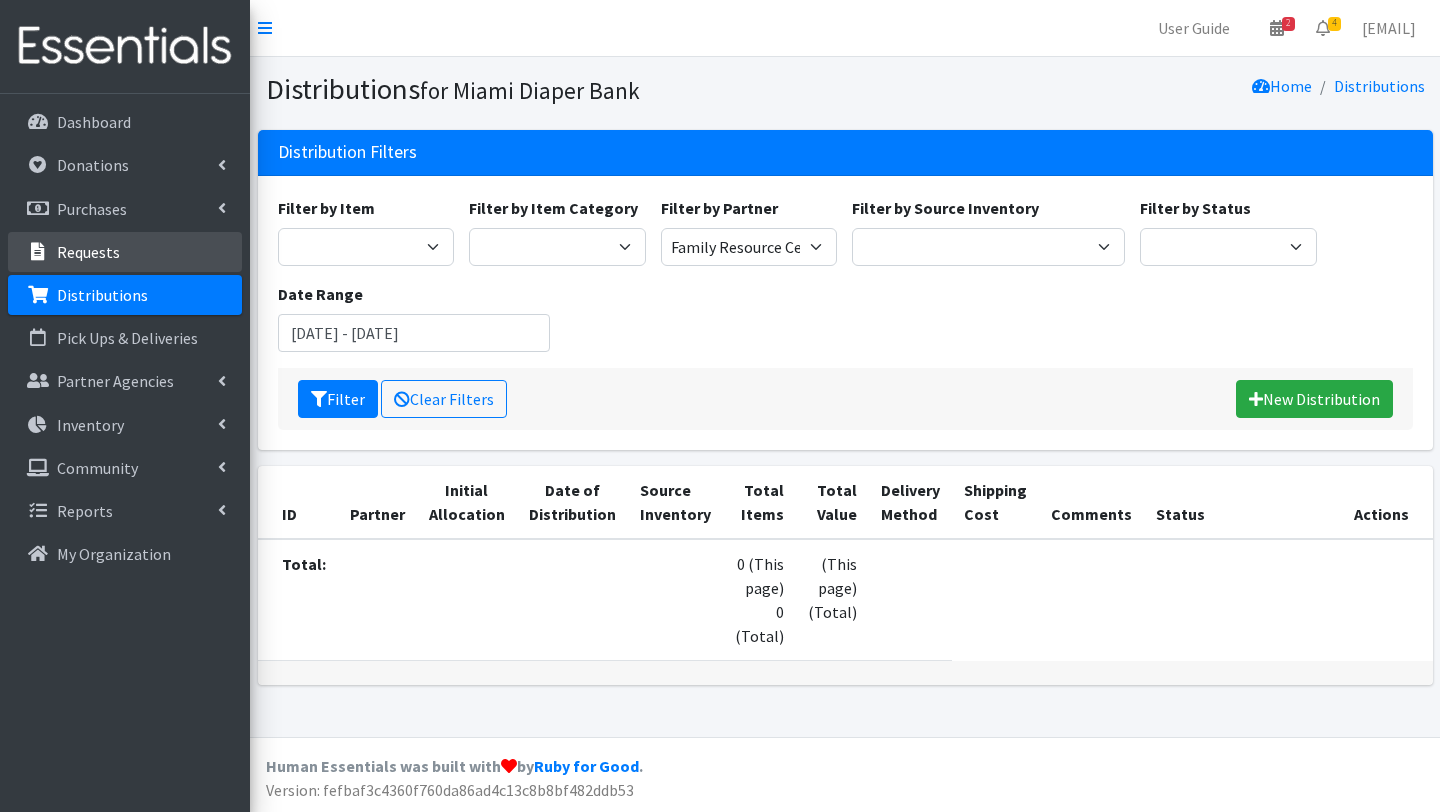 click on "Requests" at bounding box center [125, 252] 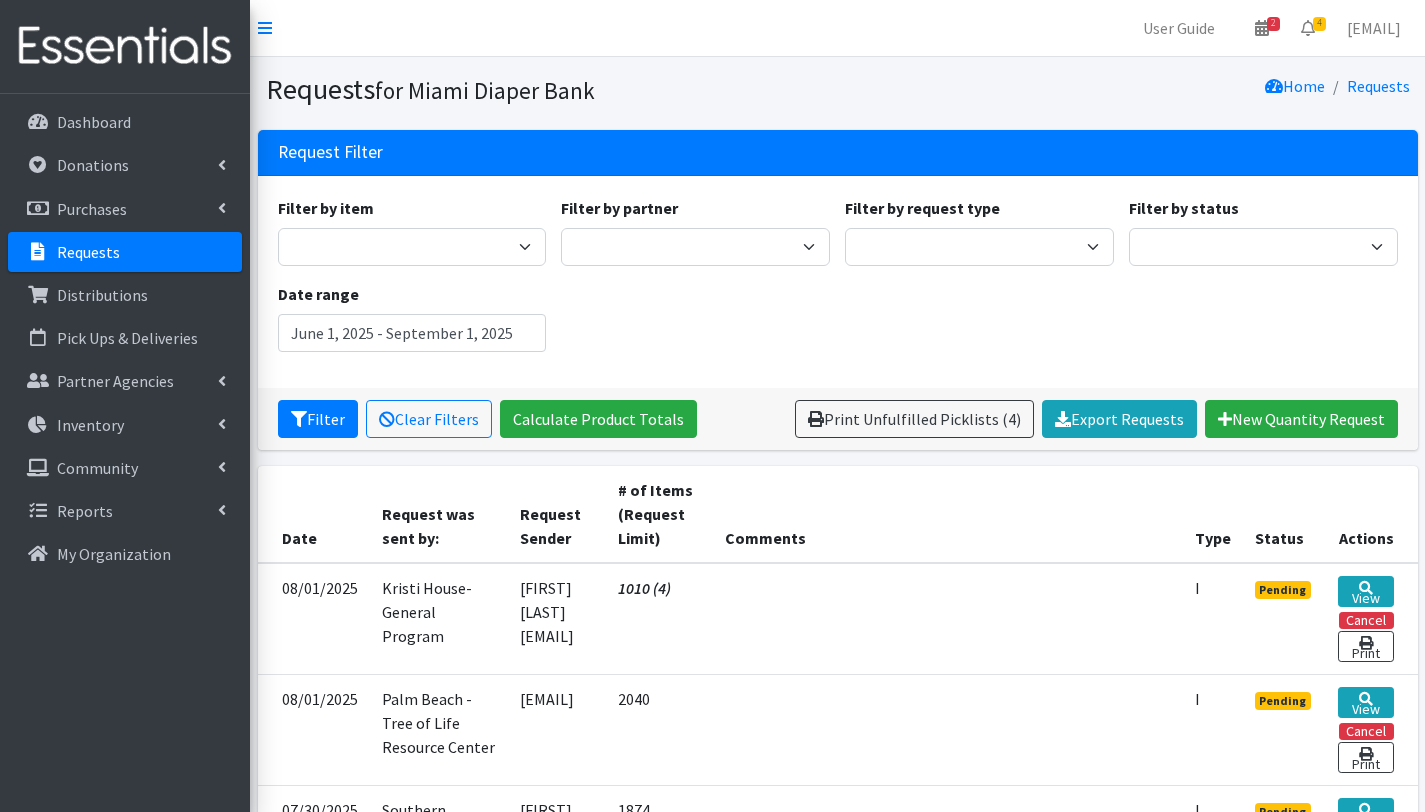 scroll, scrollTop: 0, scrollLeft: 0, axis: both 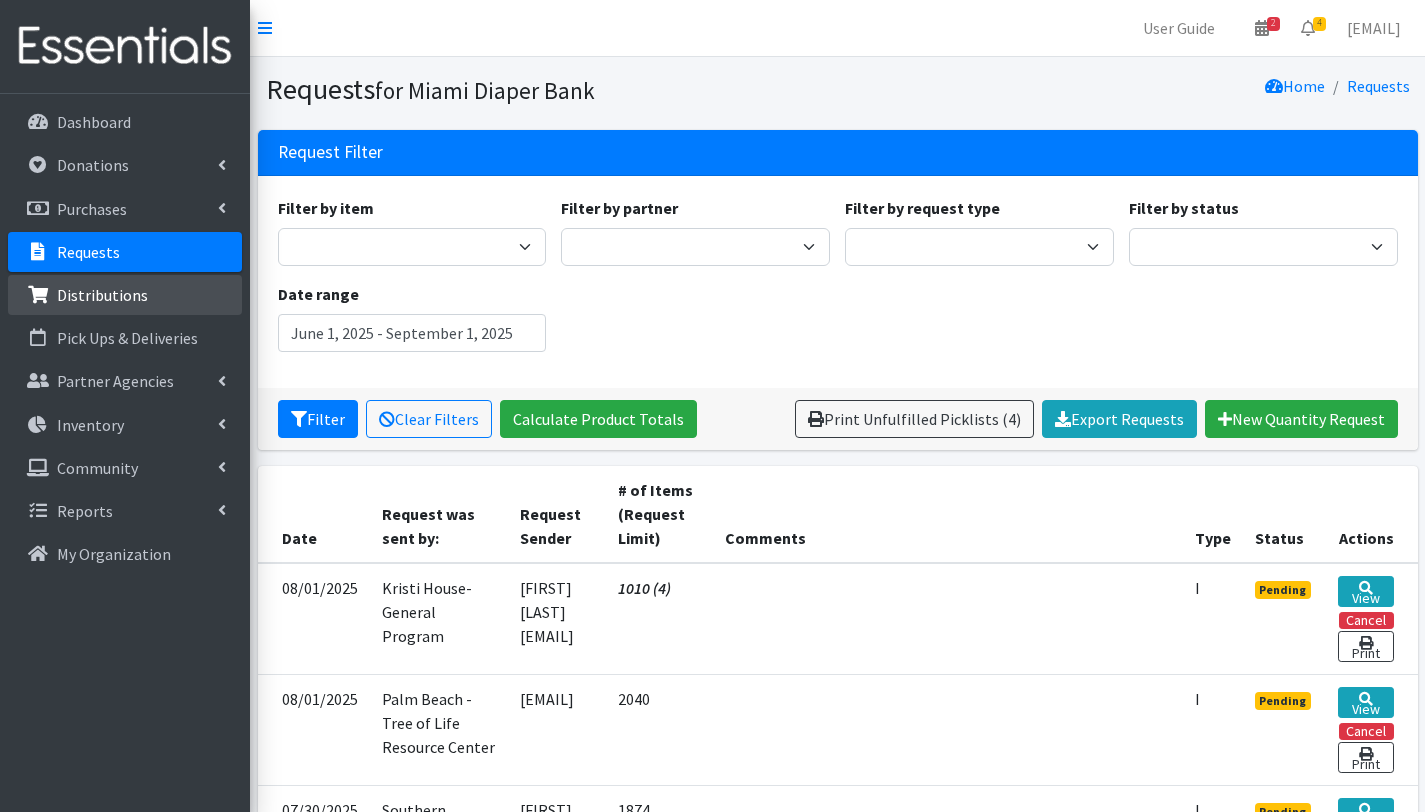 click on "Distributions" at bounding box center (102, 295) 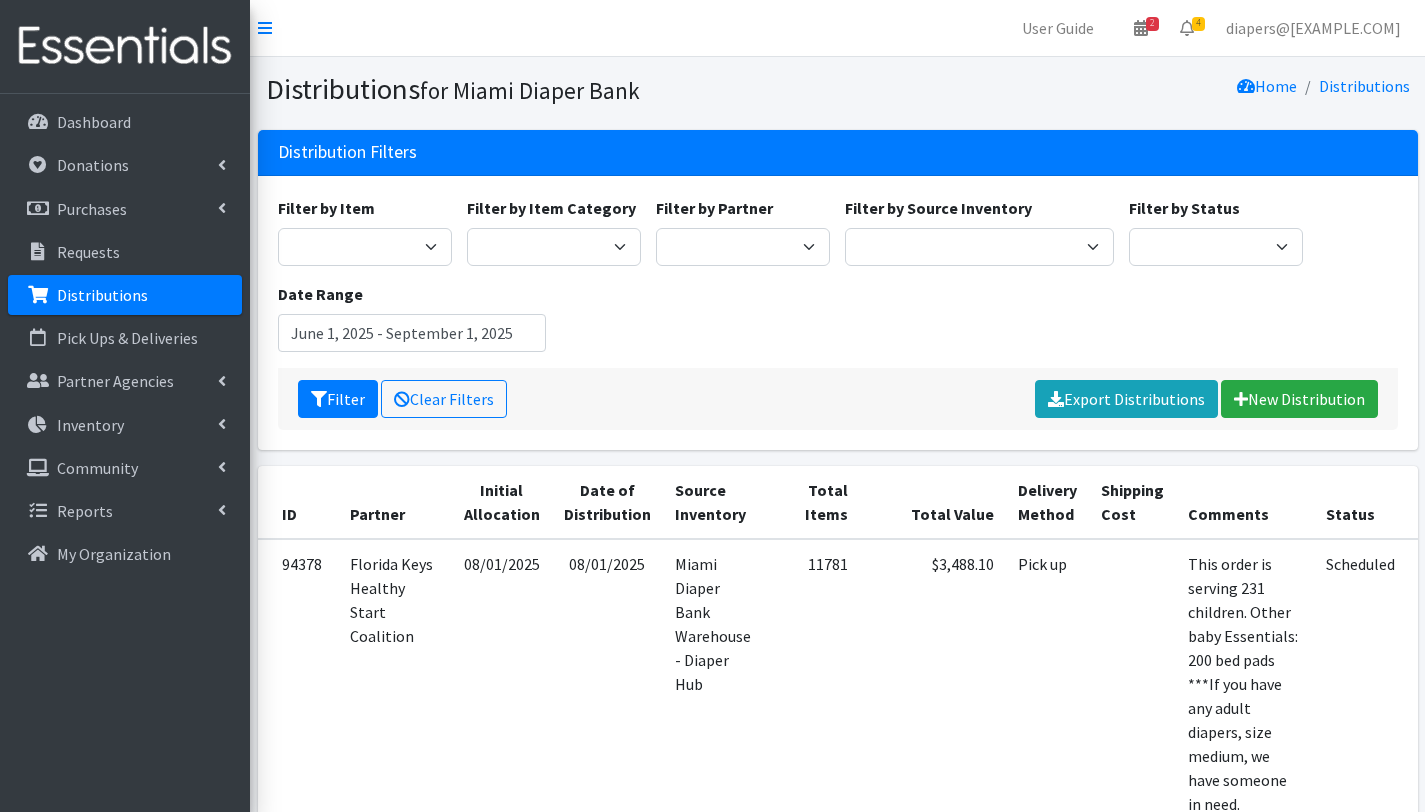 scroll, scrollTop: 0, scrollLeft: 0, axis: both 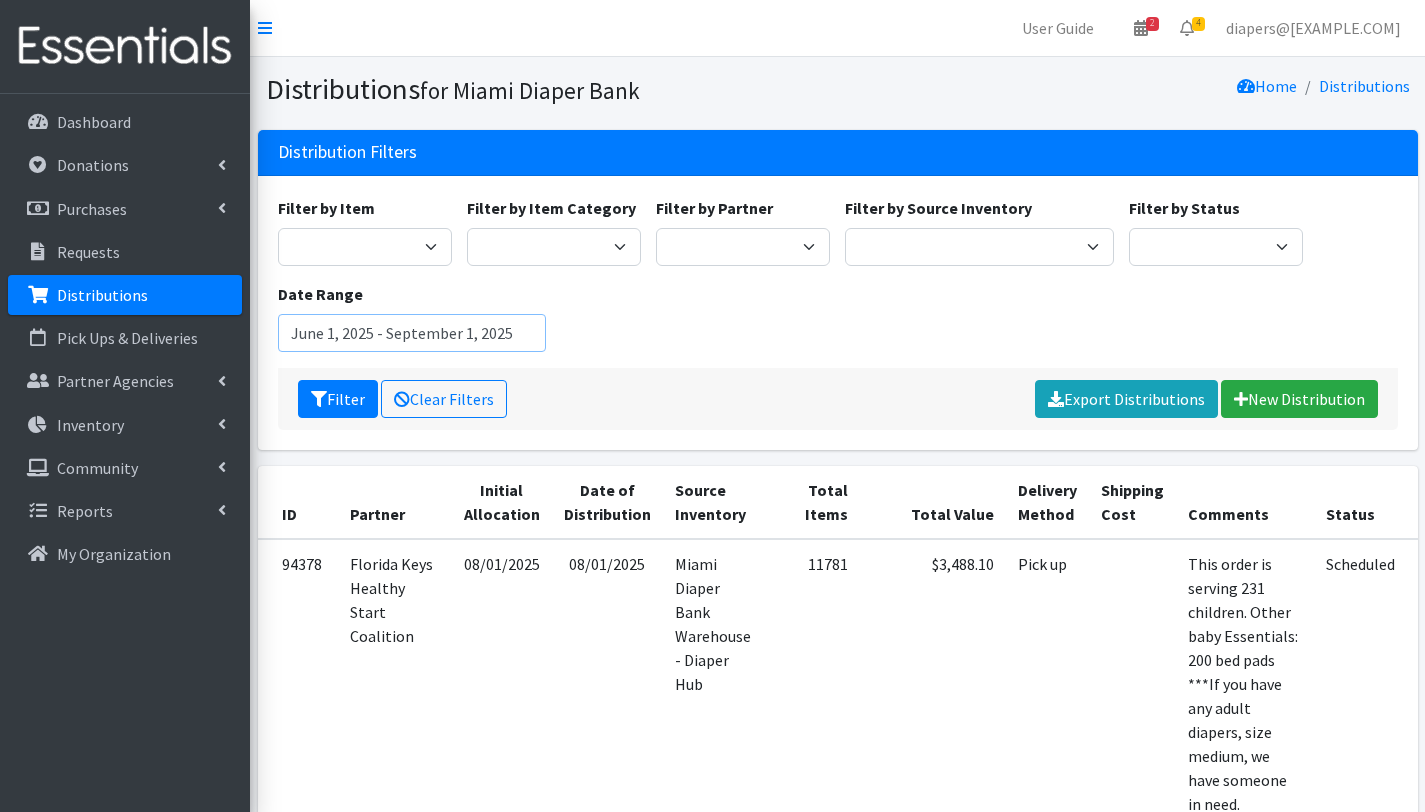 click on "June 1, 2025 - September 1, 2025" at bounding box center (412, 333) 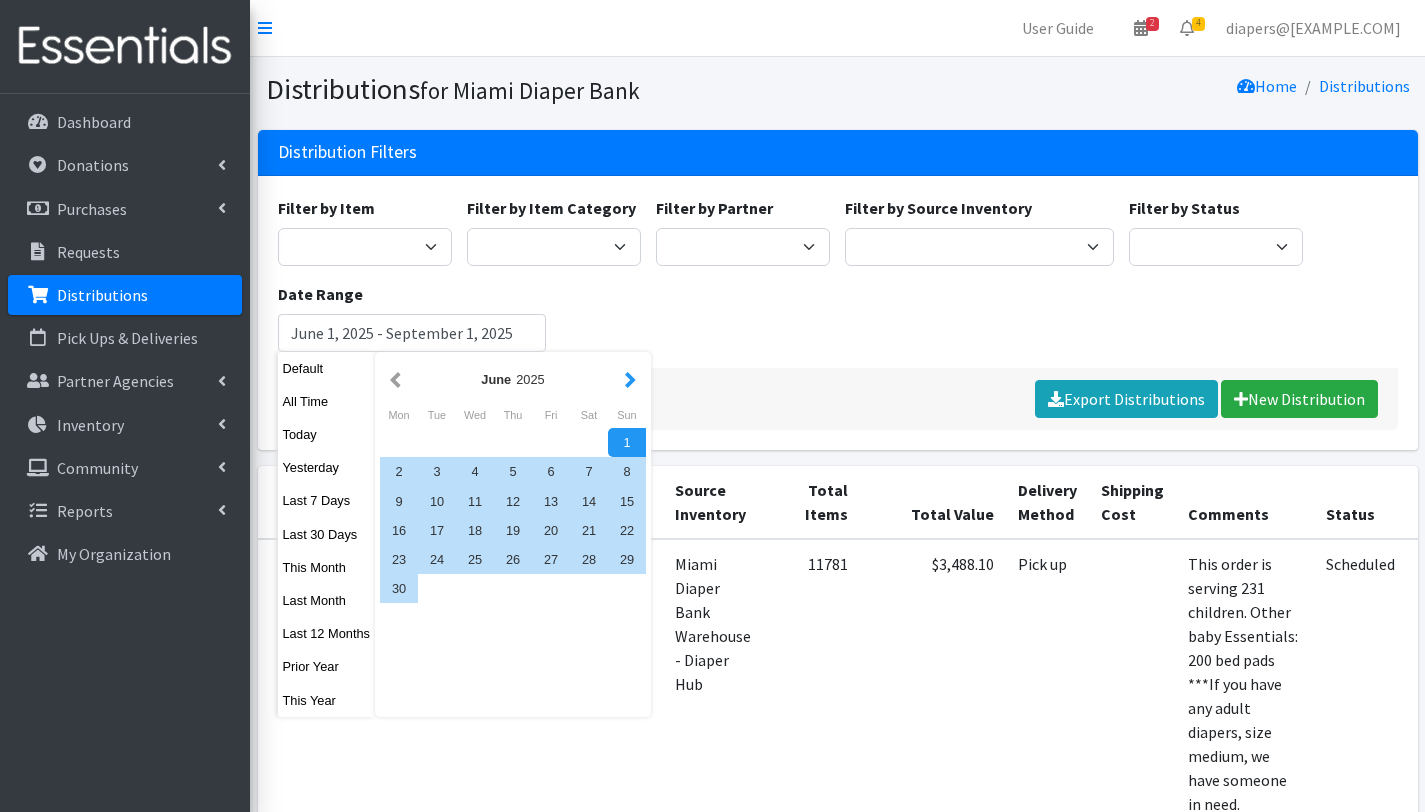 click at bounding box center (630, 379) 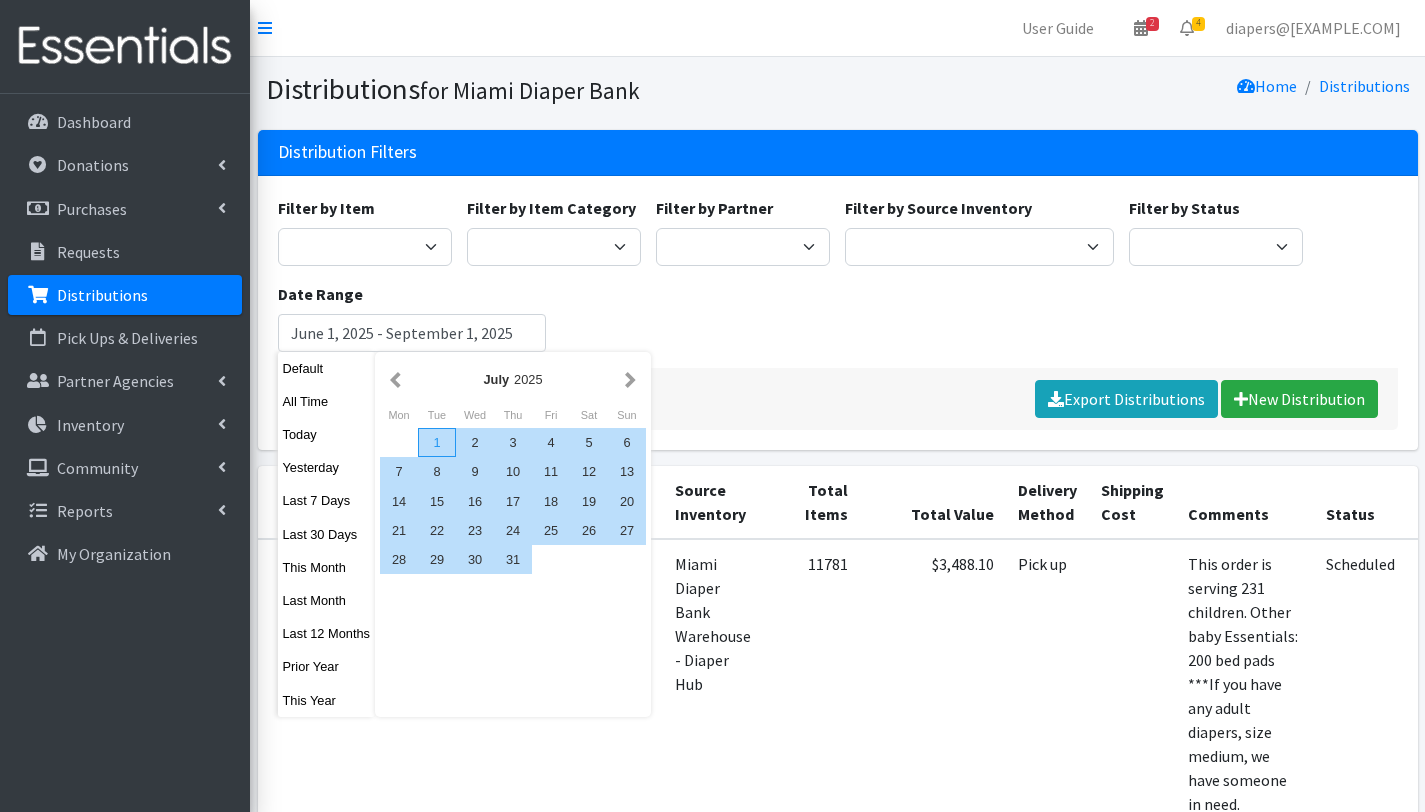 click on "1" at bounding box center (437, 442) 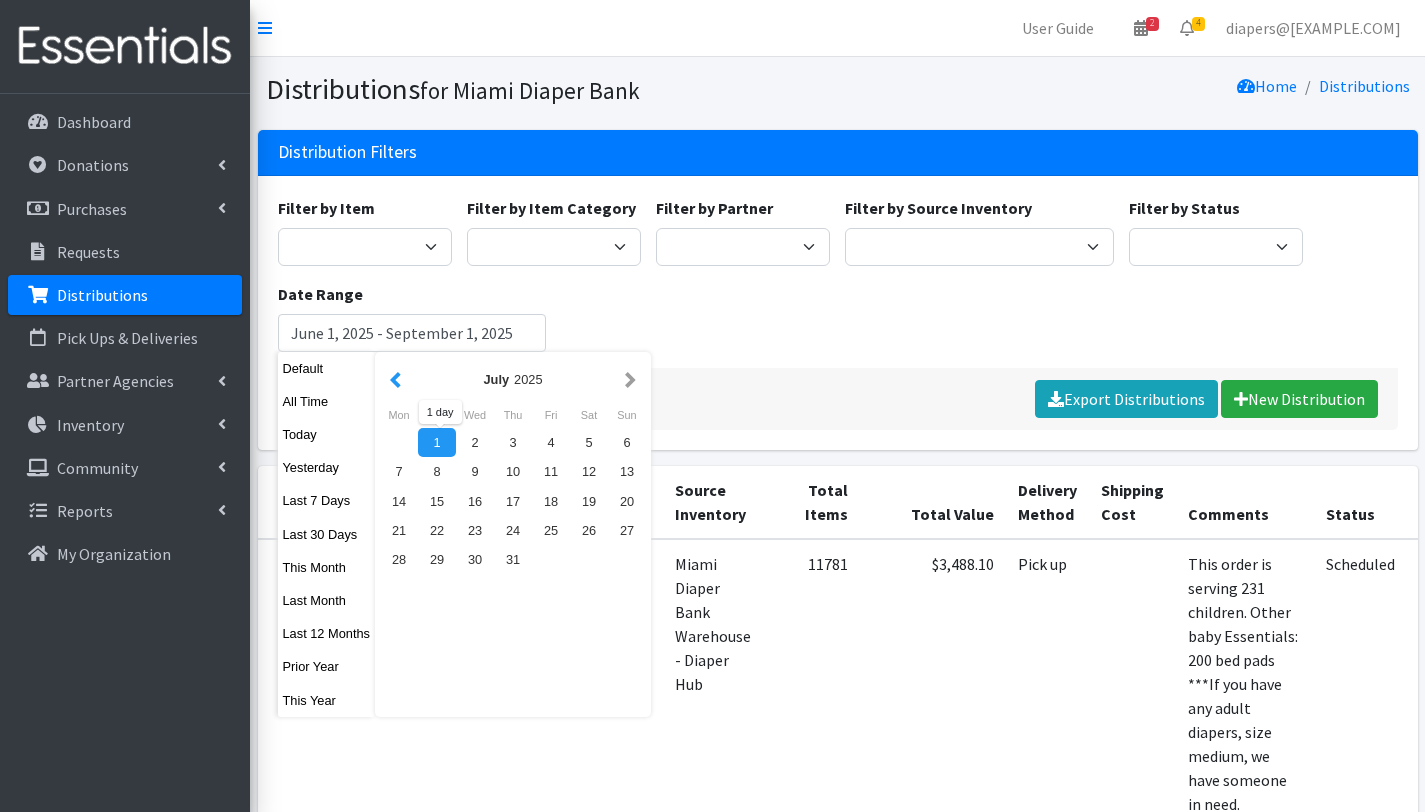click at bounding box center (395, 379) 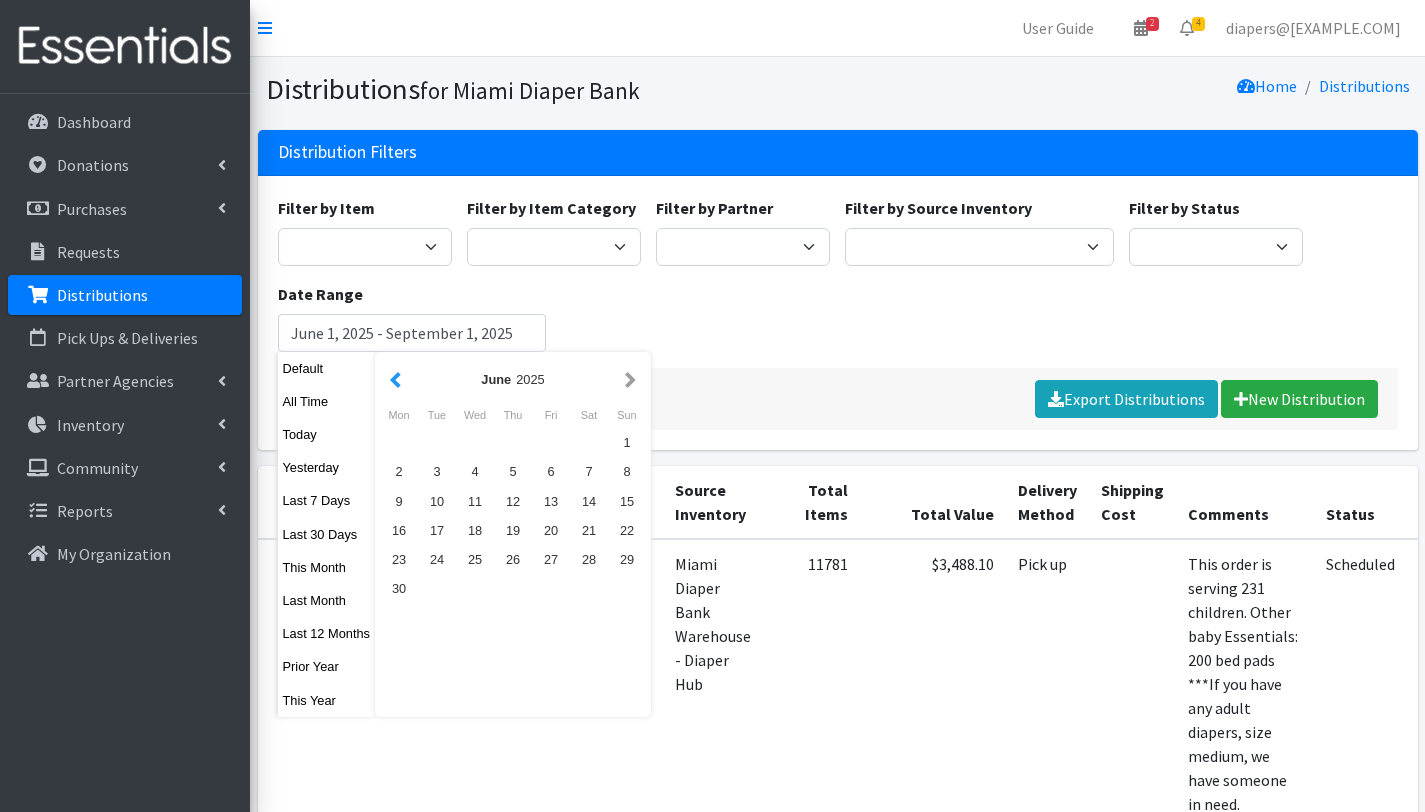click at bounding box center [395, 379] 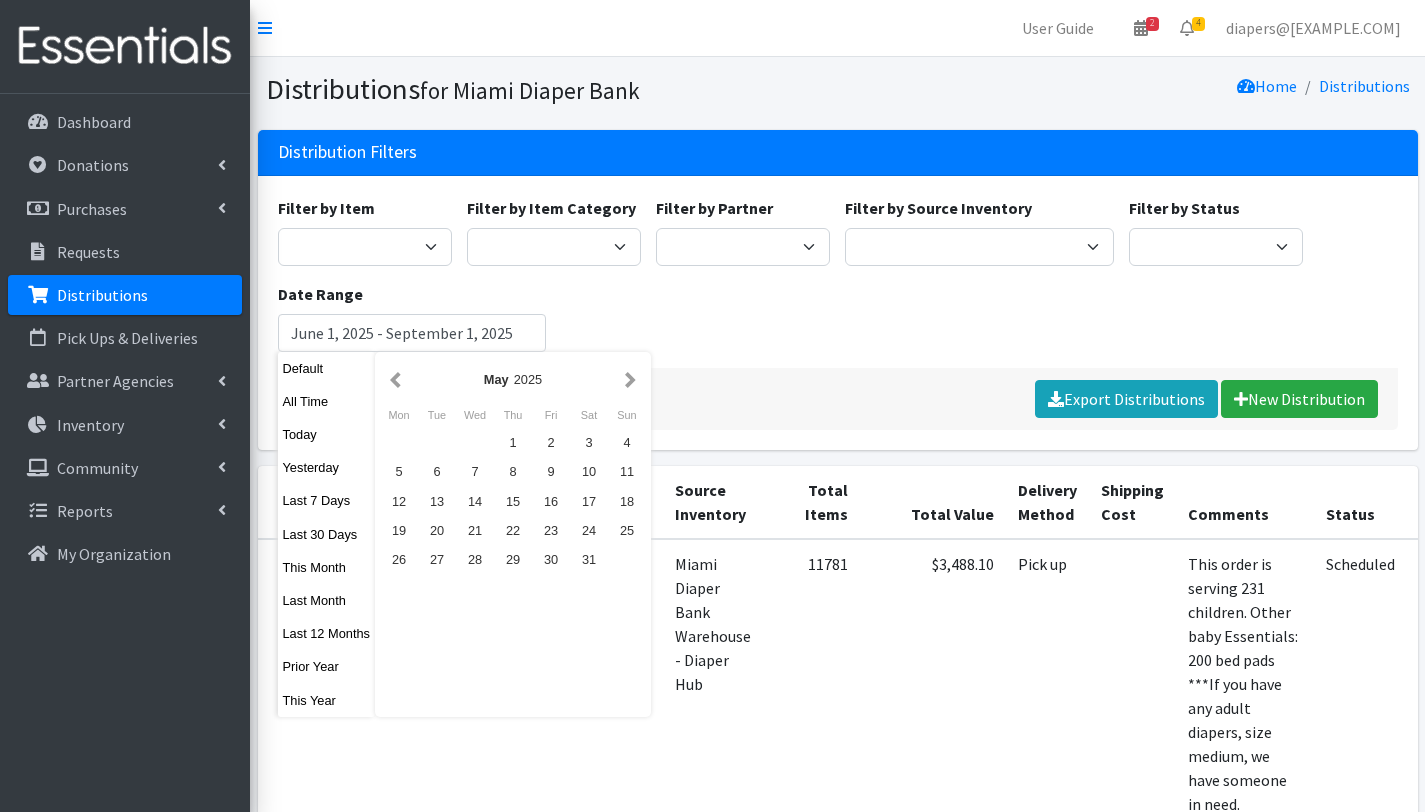 click at bounding box center [395, 379] 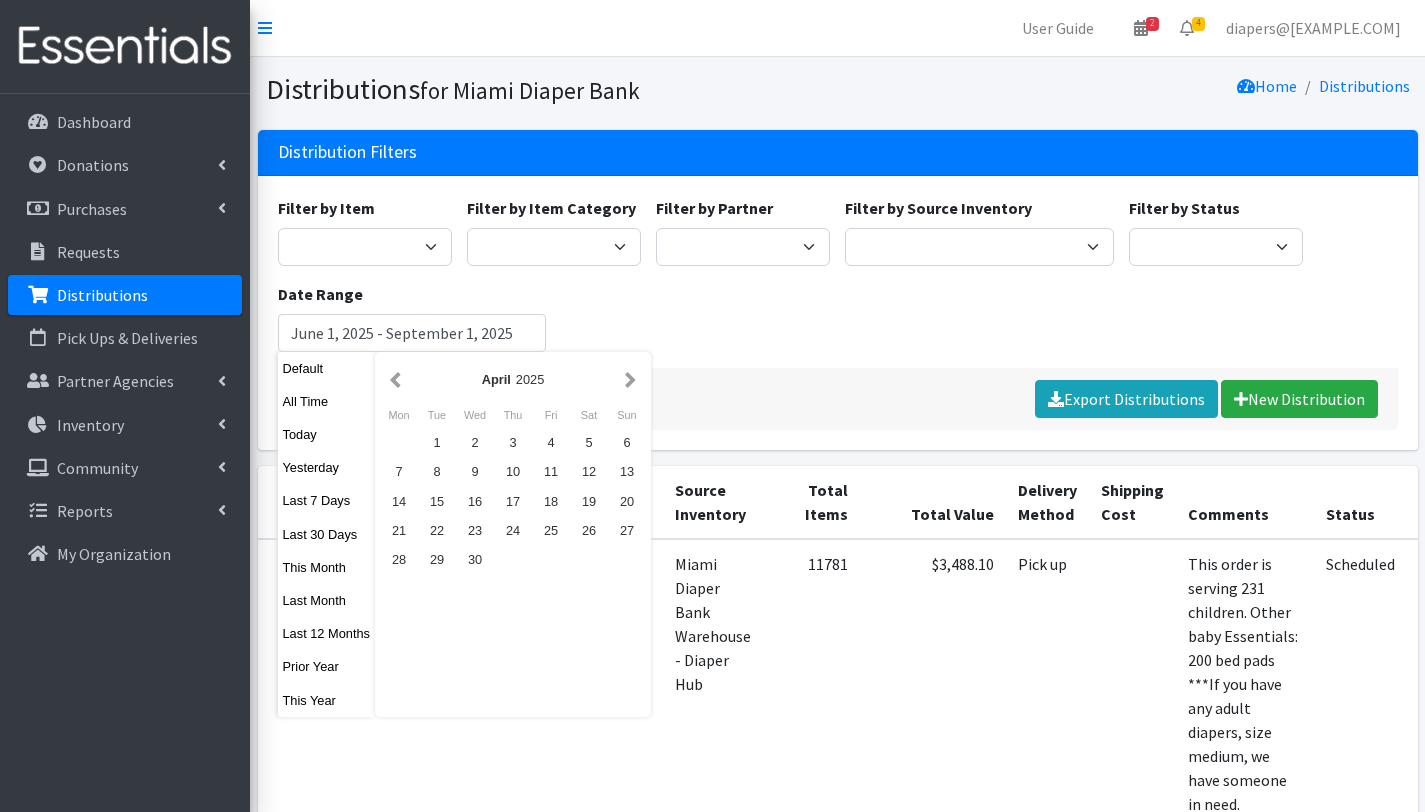 click at bounding box center [395, 379] 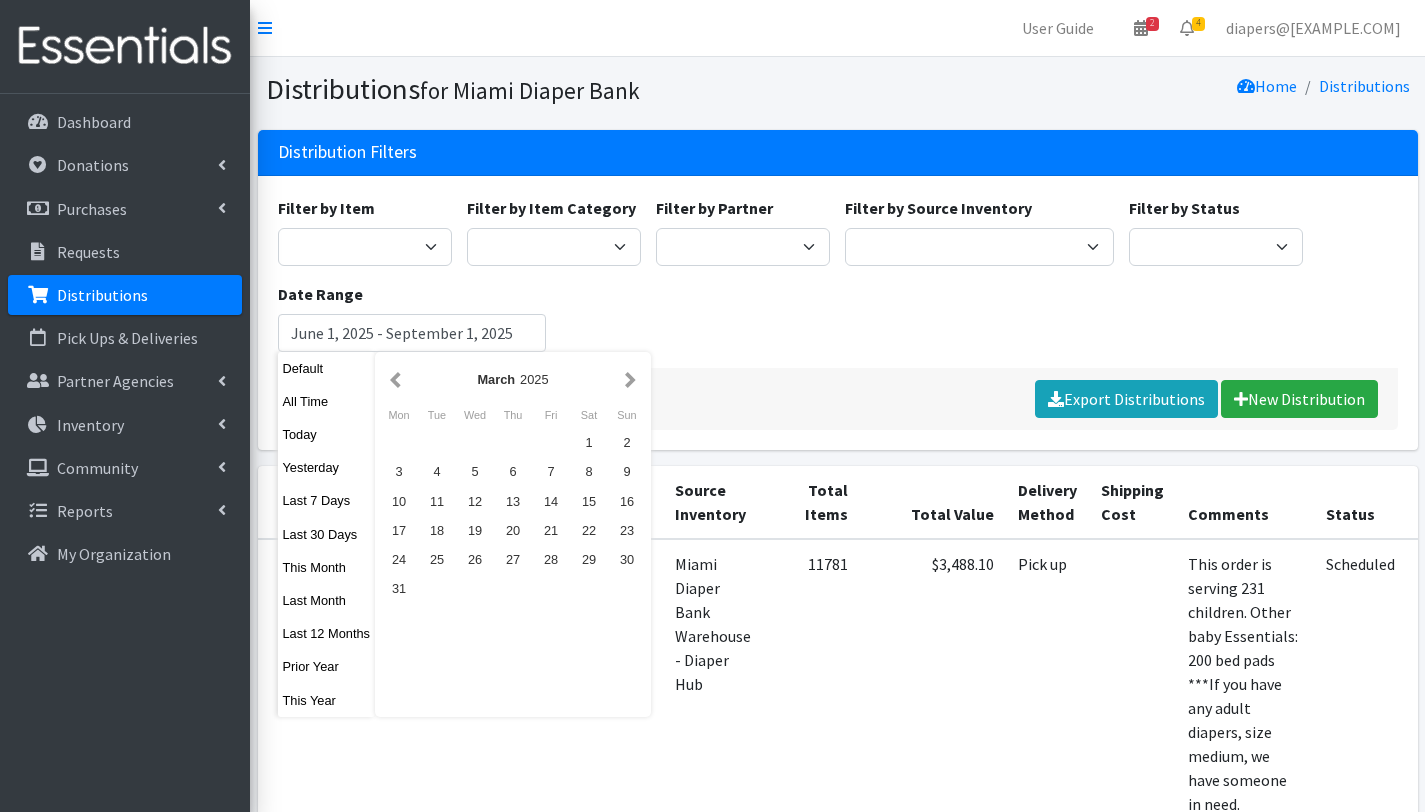 click at bounding box center (395, 379) 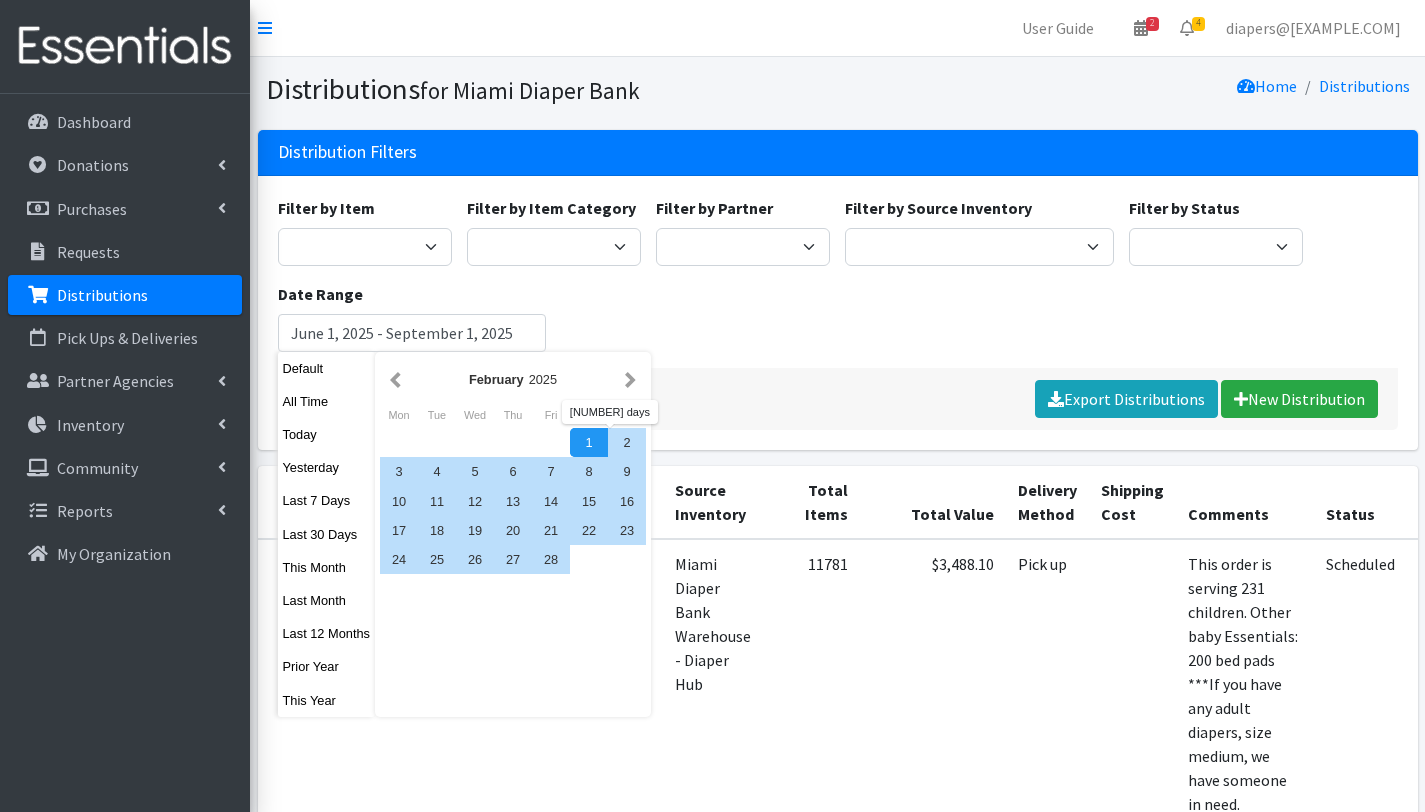 click on "1" at bounding box center [589, 442] 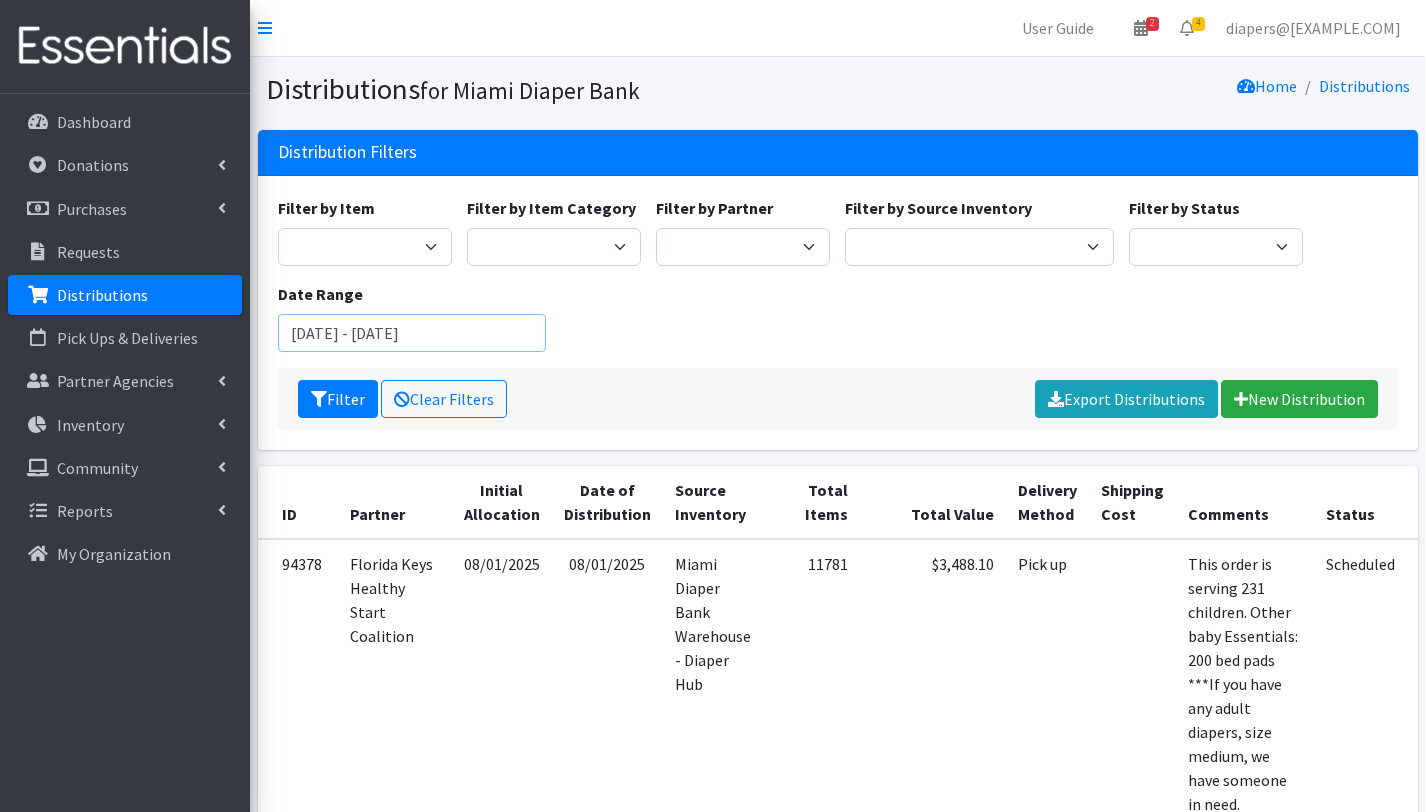 click on "February 1, 2025 - July 1, 2025" at bounding box center (412, 333) 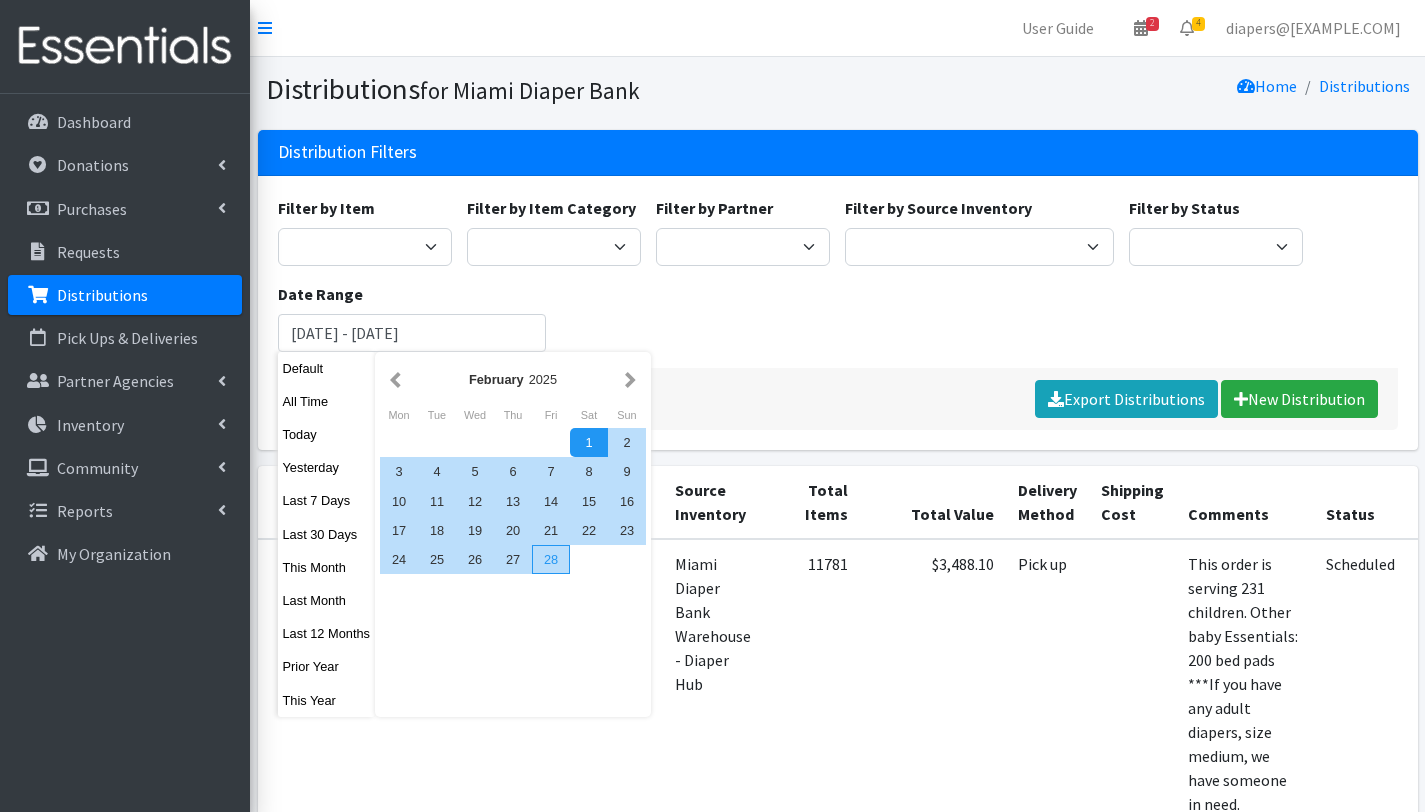 click on "28" at bounding box center (551, 559) 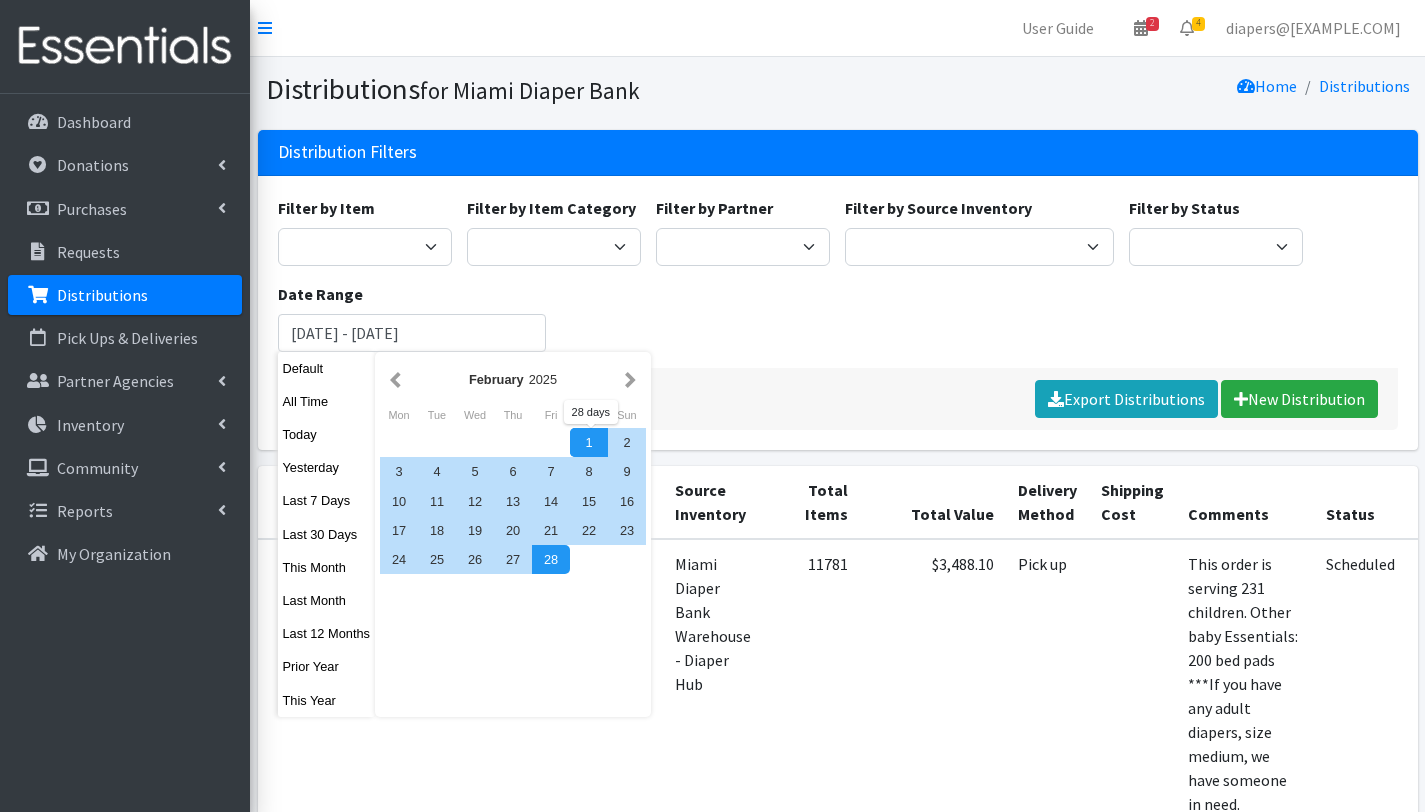 click on "1" at bounding box center (589, 442) 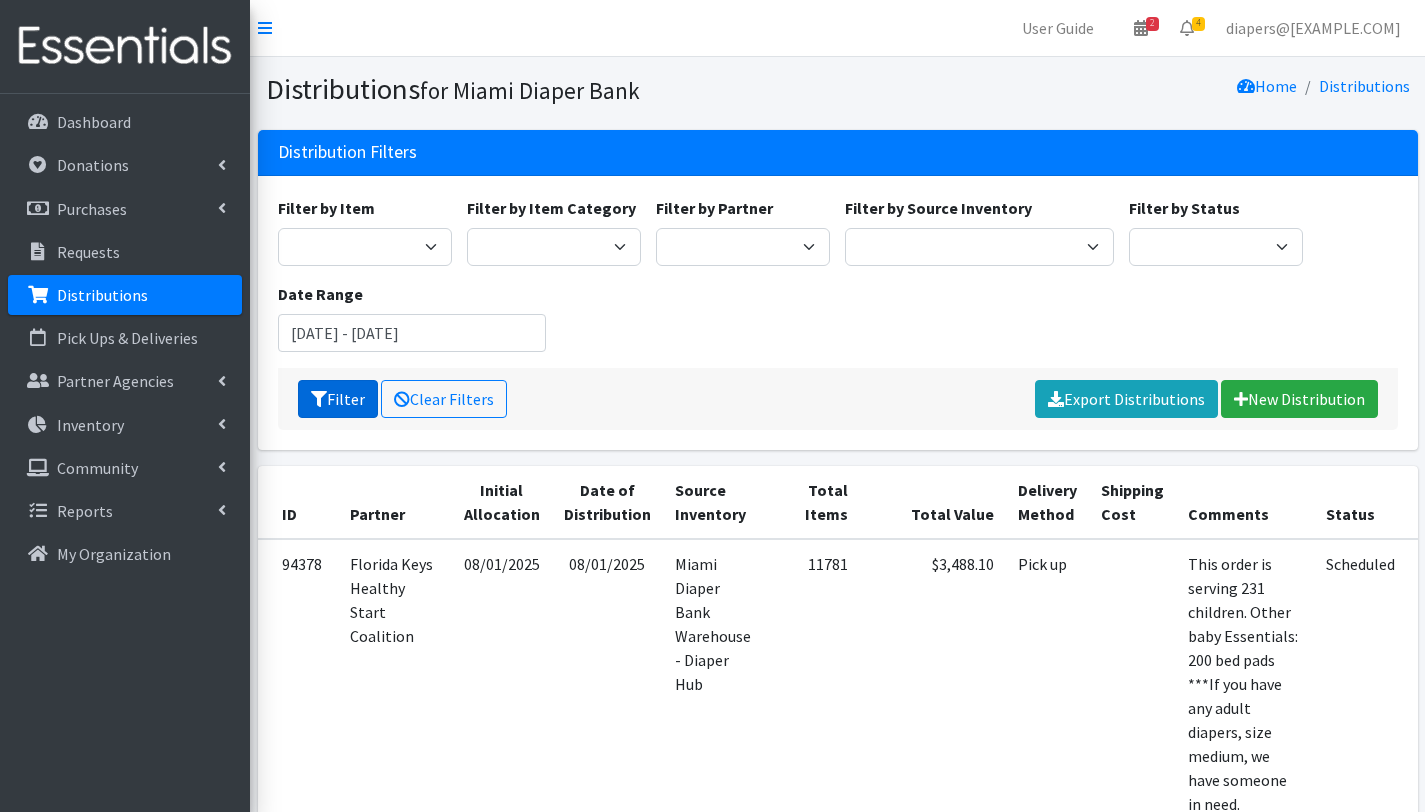 click on "Filter" at bounding box center (338, 399) 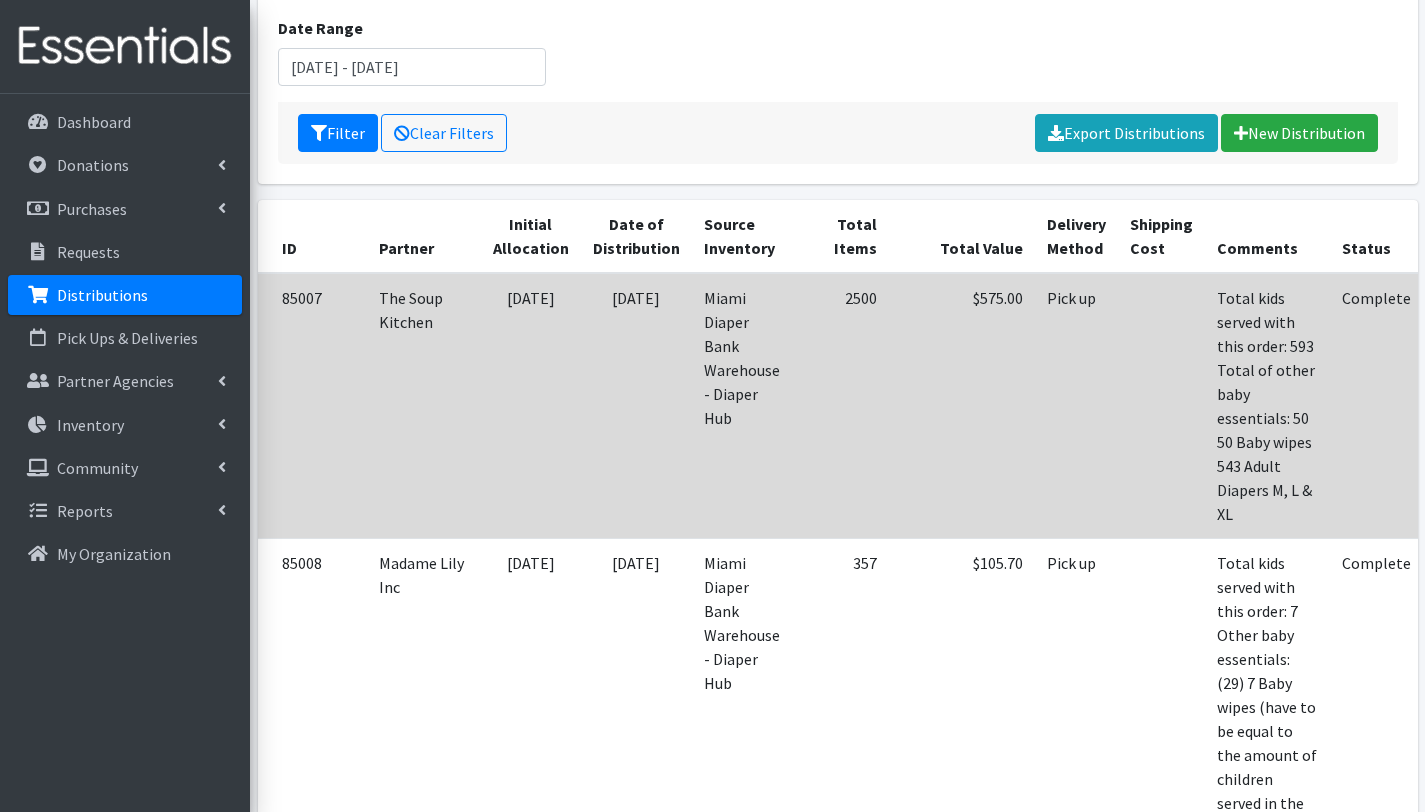scroll, scrollTop: 403, scrollLeft: 0, axis: vertical 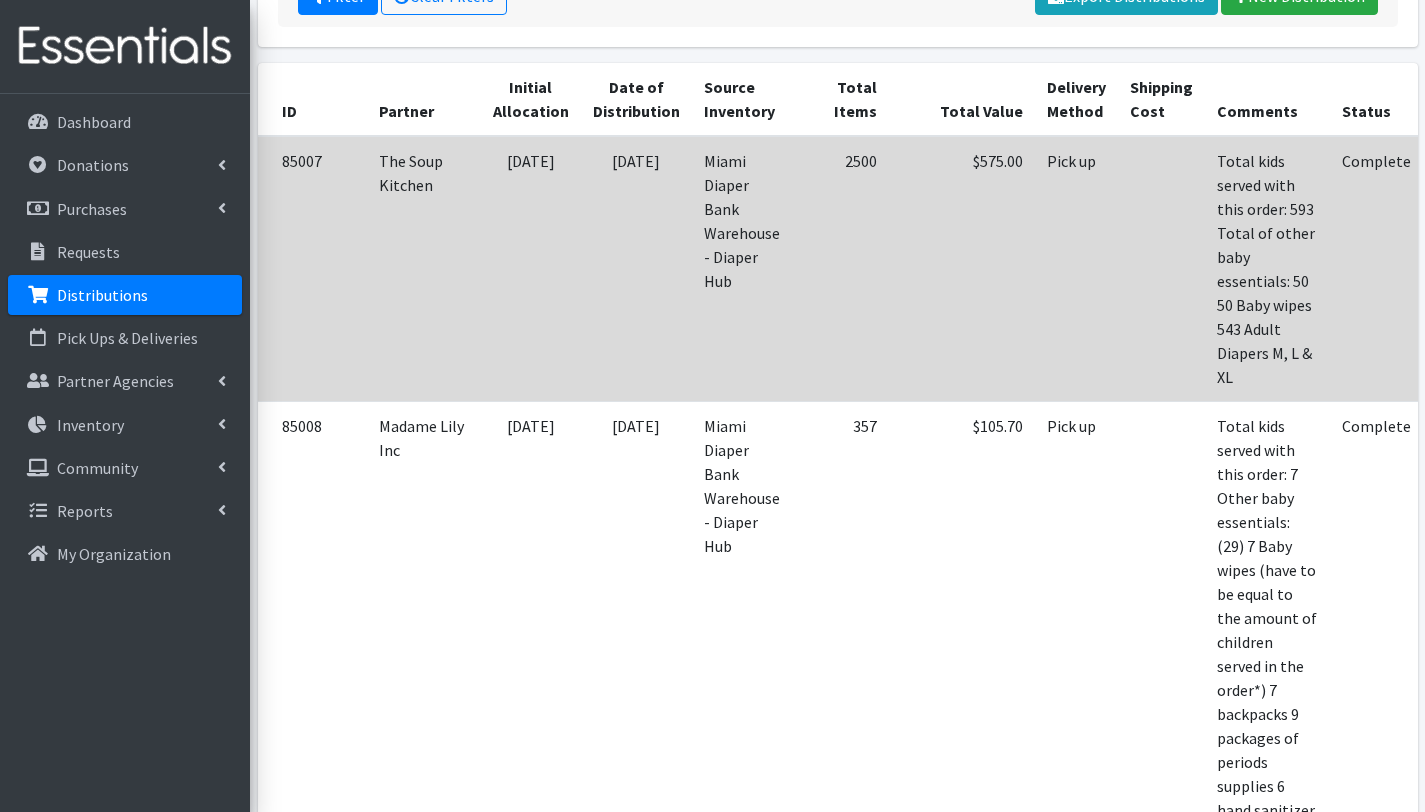 click on "View" at bounding box center (1468, 163) 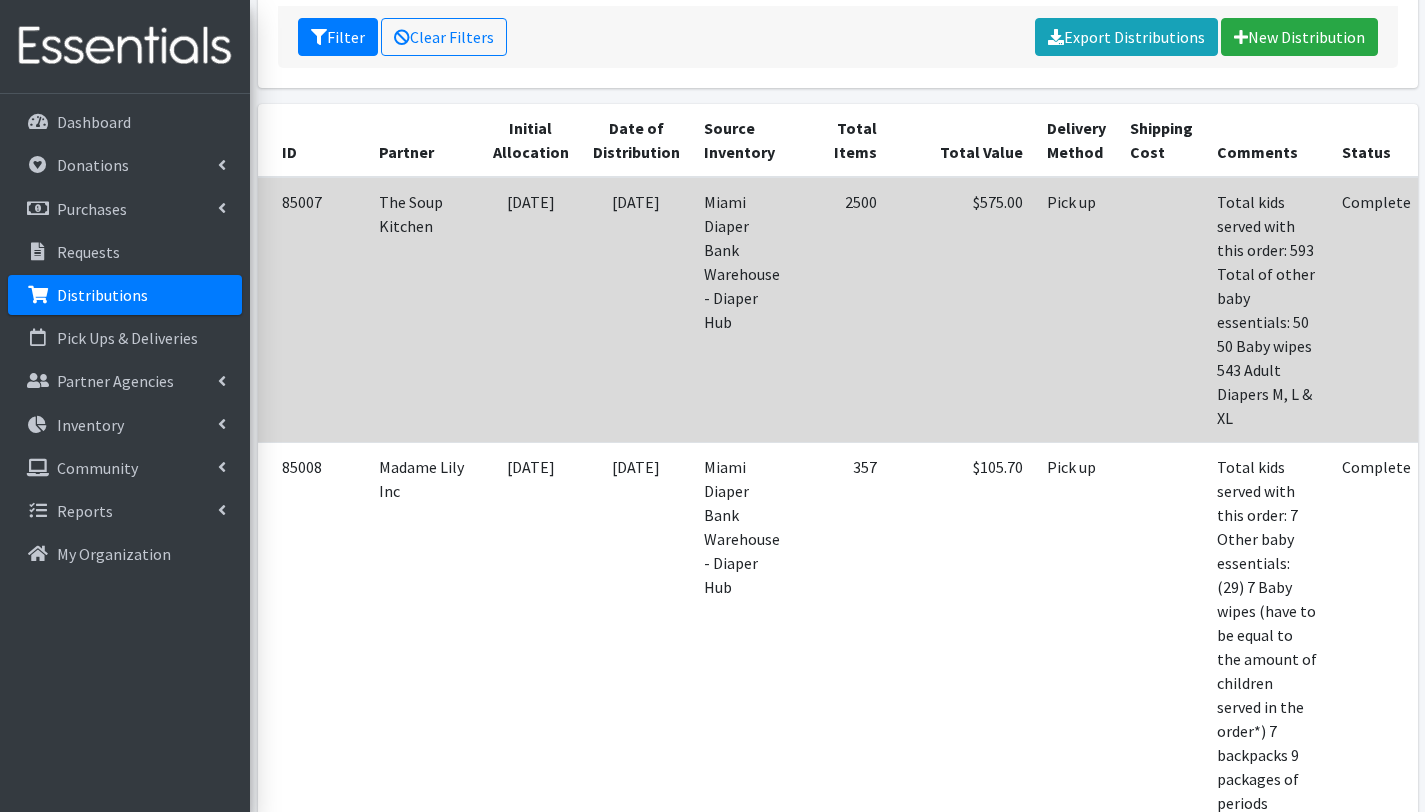 scroll, scrollTop: 366, scrollLeft: 0, axis: vertical 